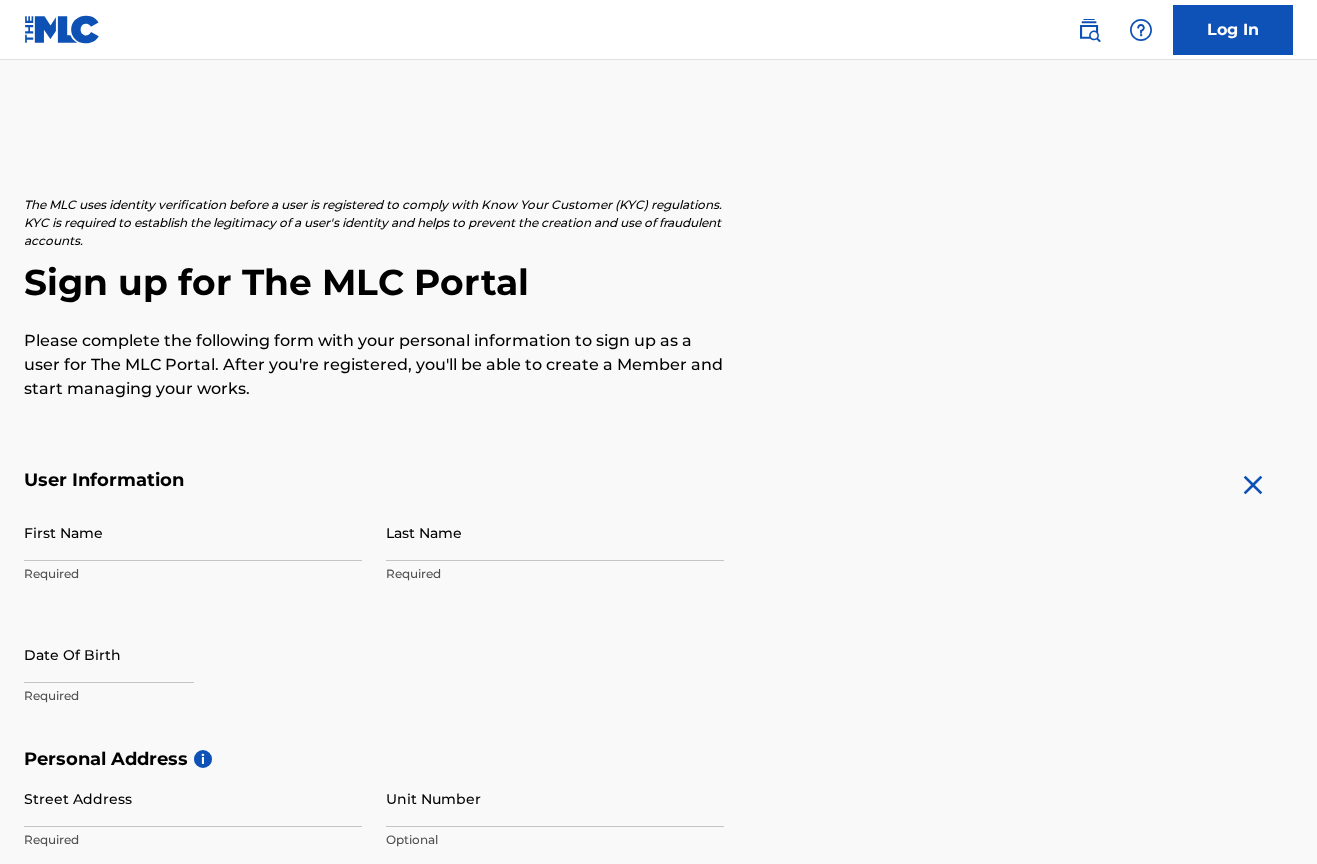 scroll, scrollTop: 0, scrollLeft: 0, axis: both 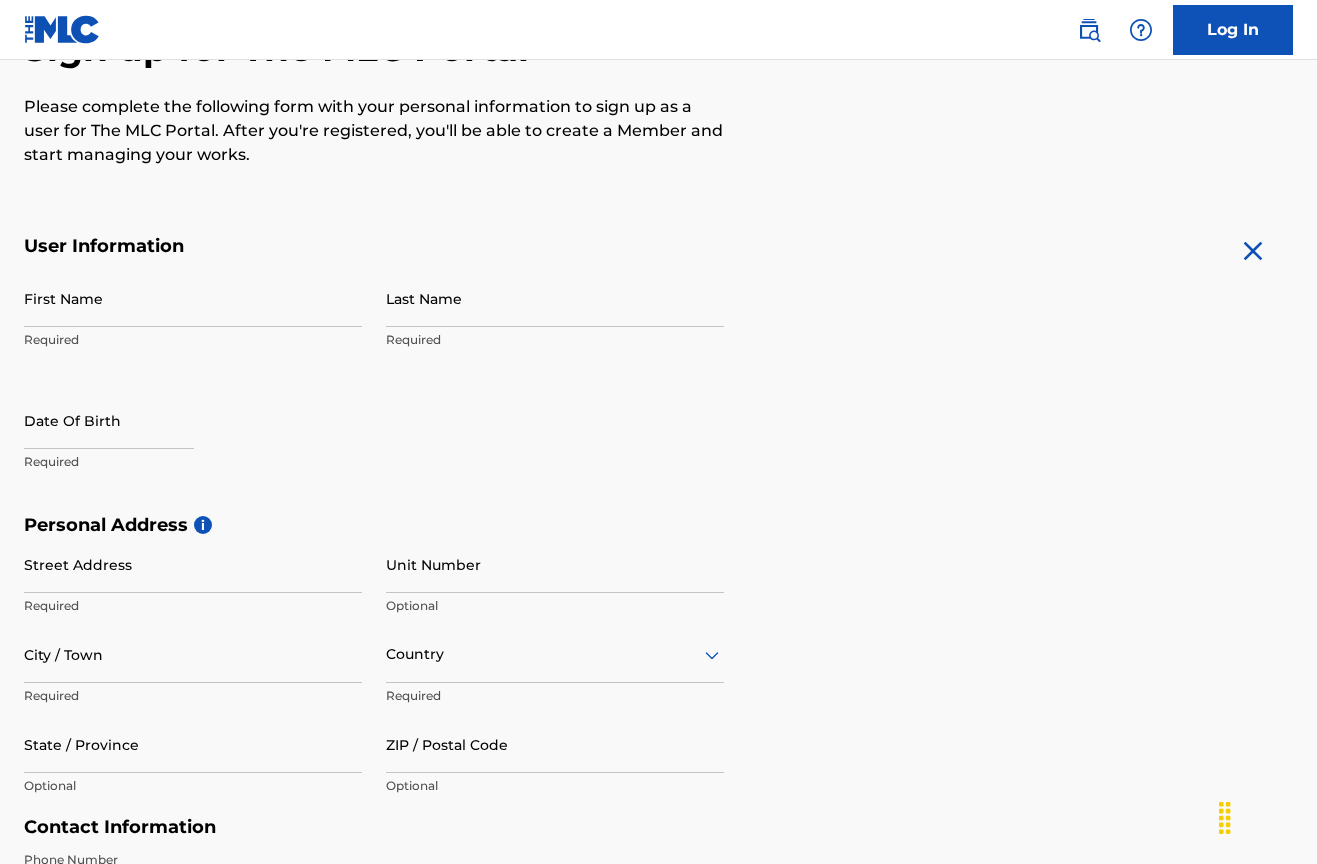 click on "Required" at bounding box center (193, 340) 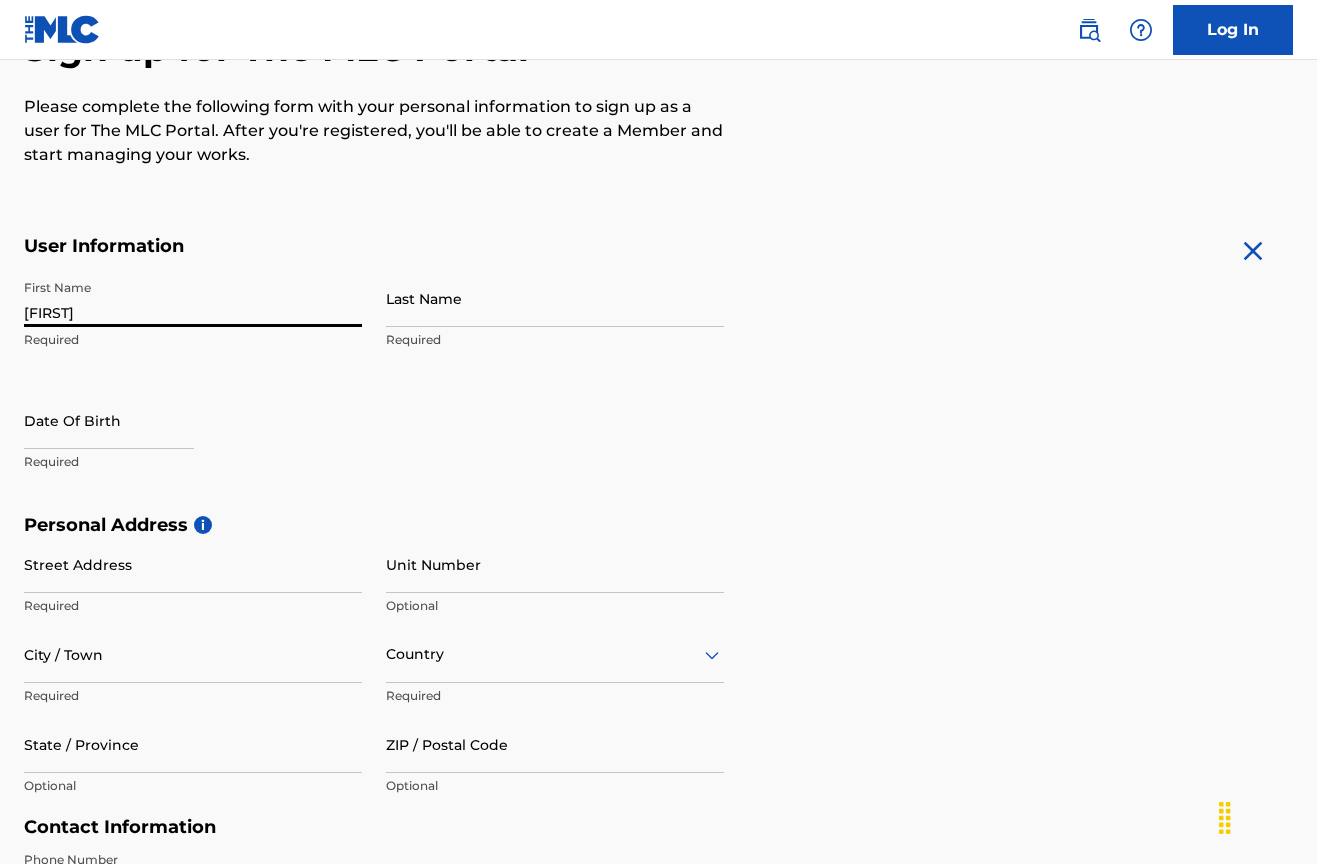 type on "[FIRST]" 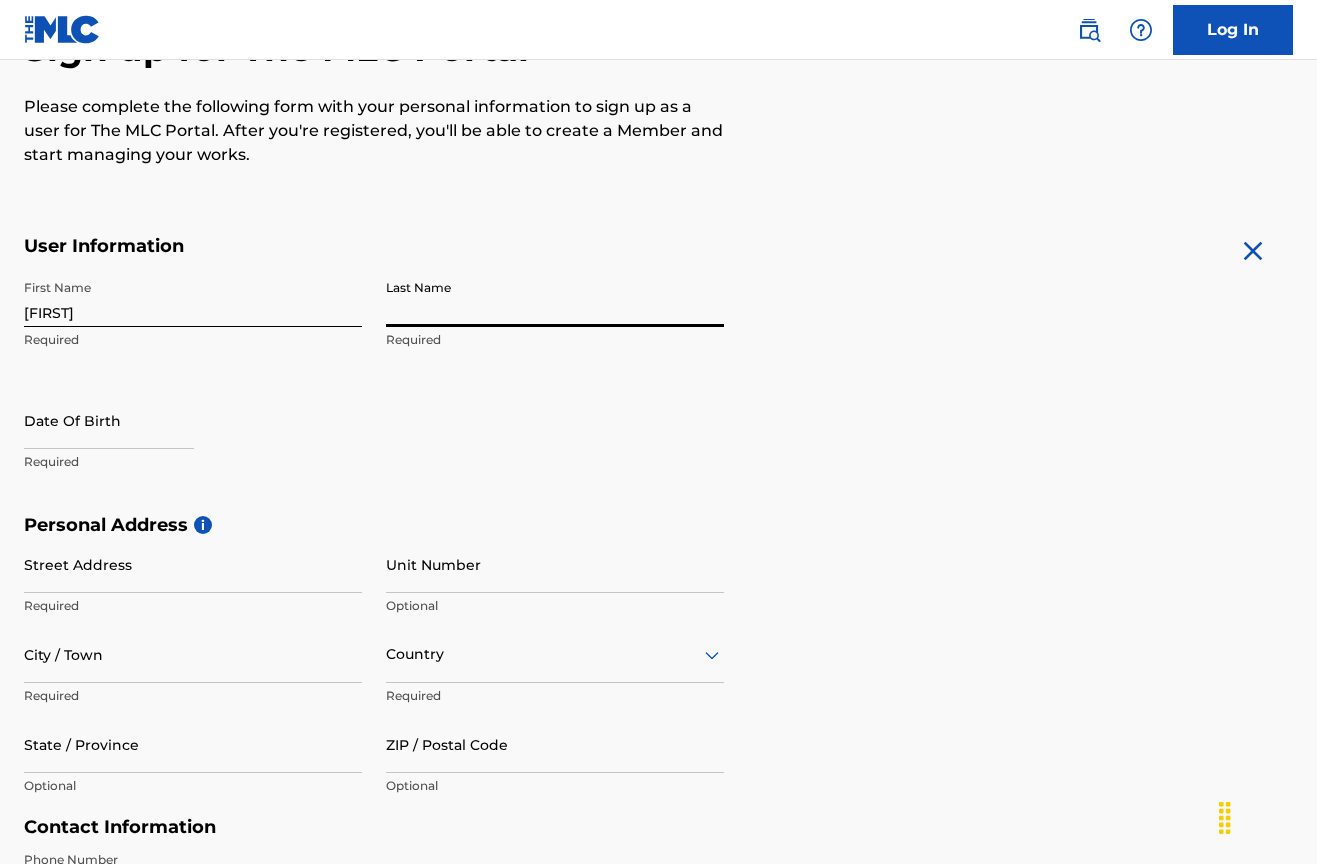 click on "Last Name" at bounding box center [555, 298] 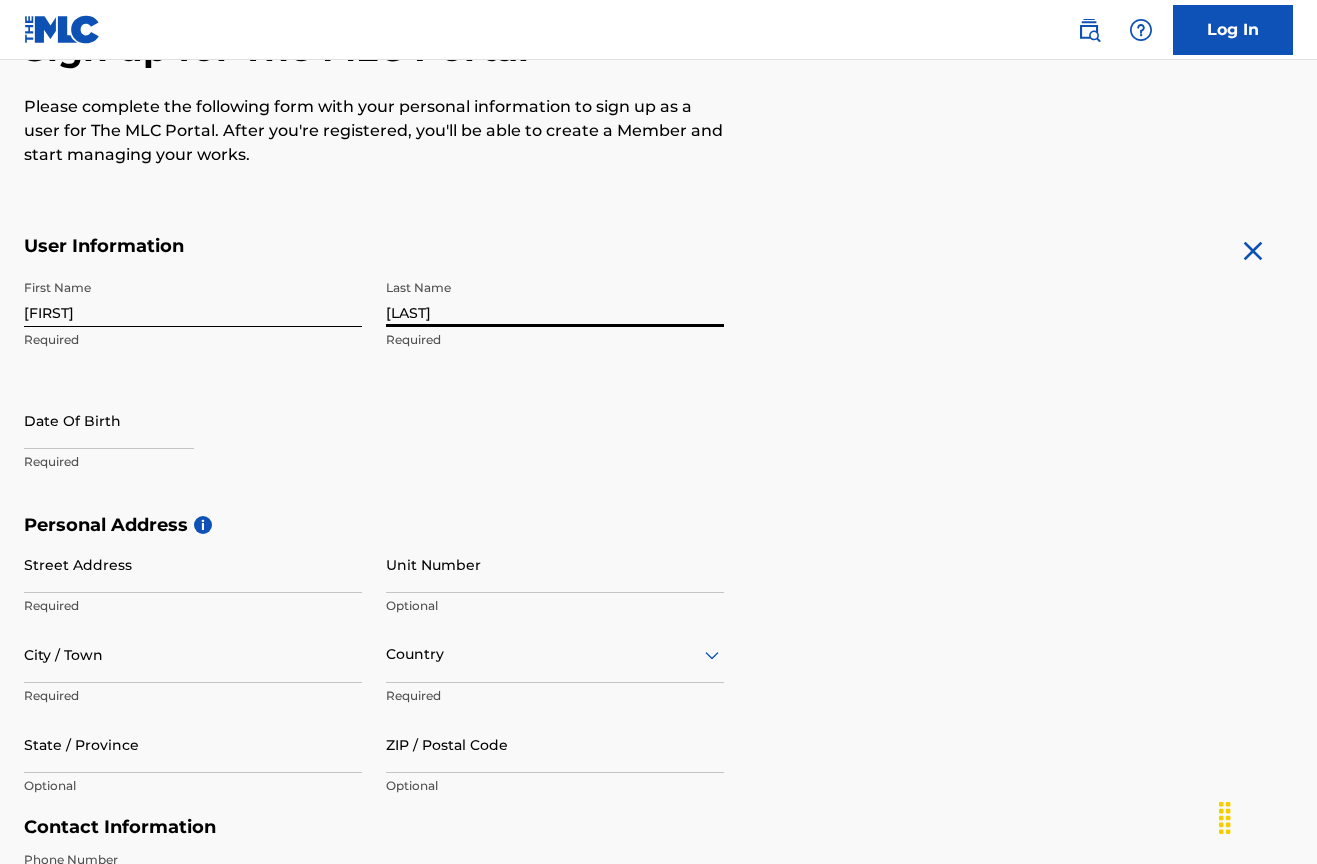 type on "[LAST]" 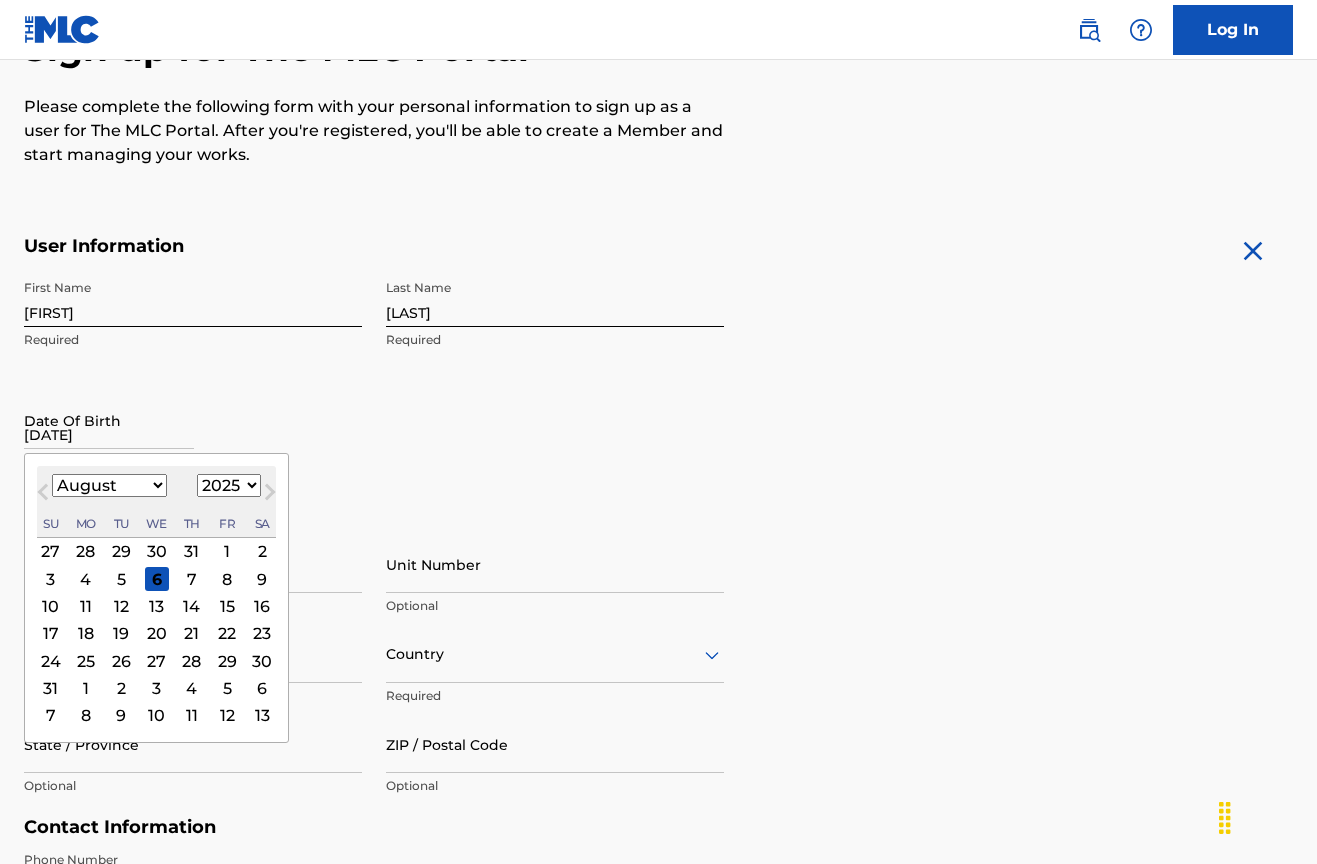 type on "[DATE]" 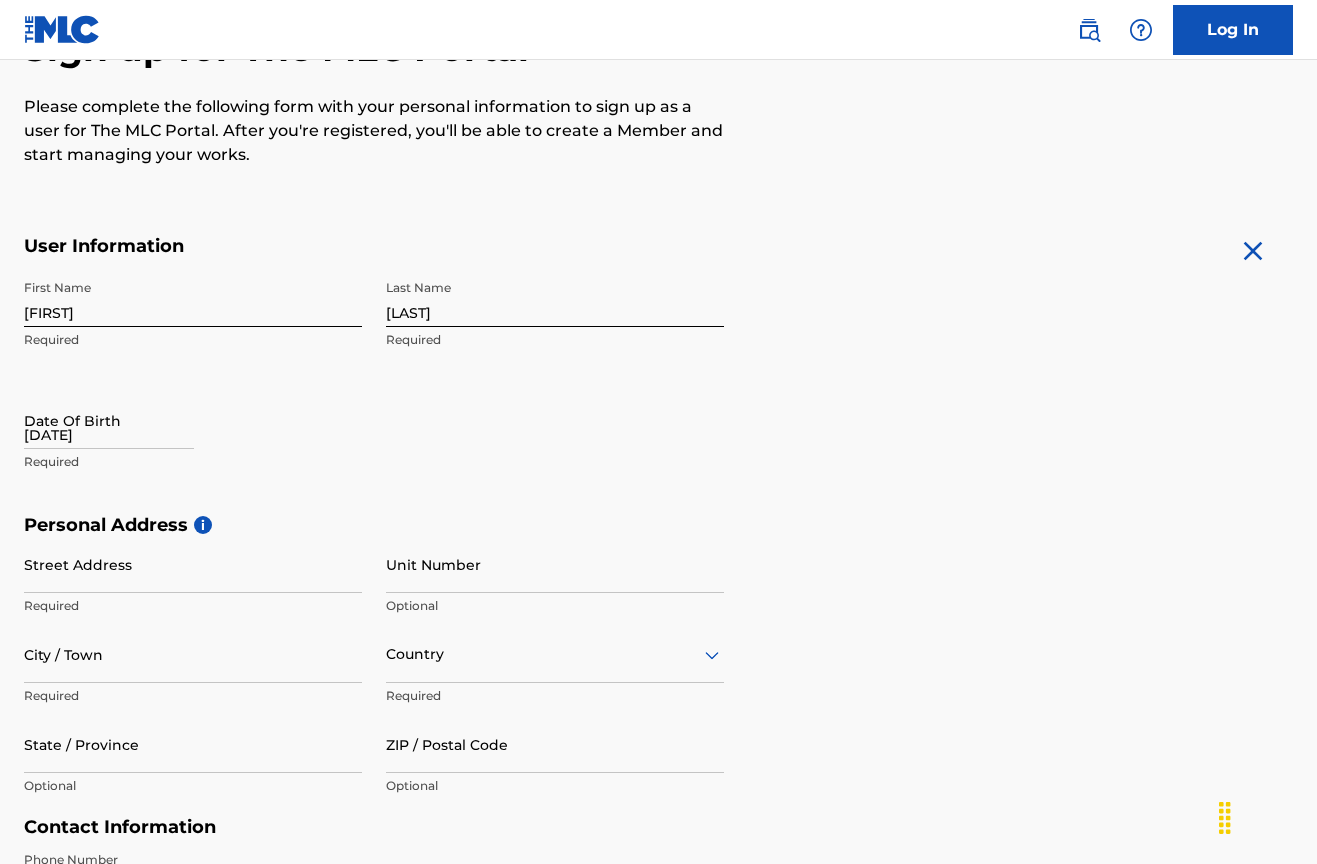 click on "First Name [FIRST] Required Last Name [LAST] Required Date Of Birth [DATE] Required" at bounding box center [374, 392] 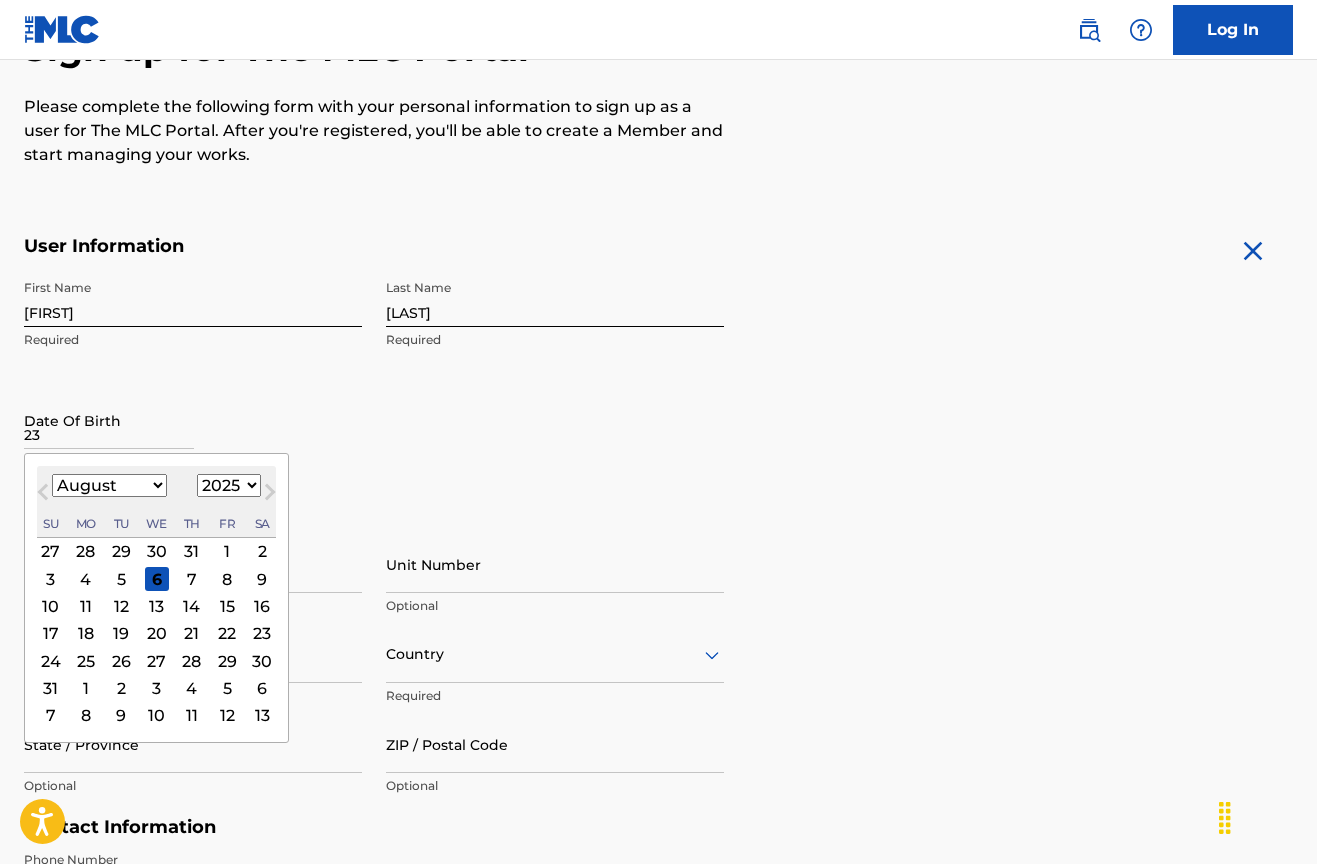 type on "23" 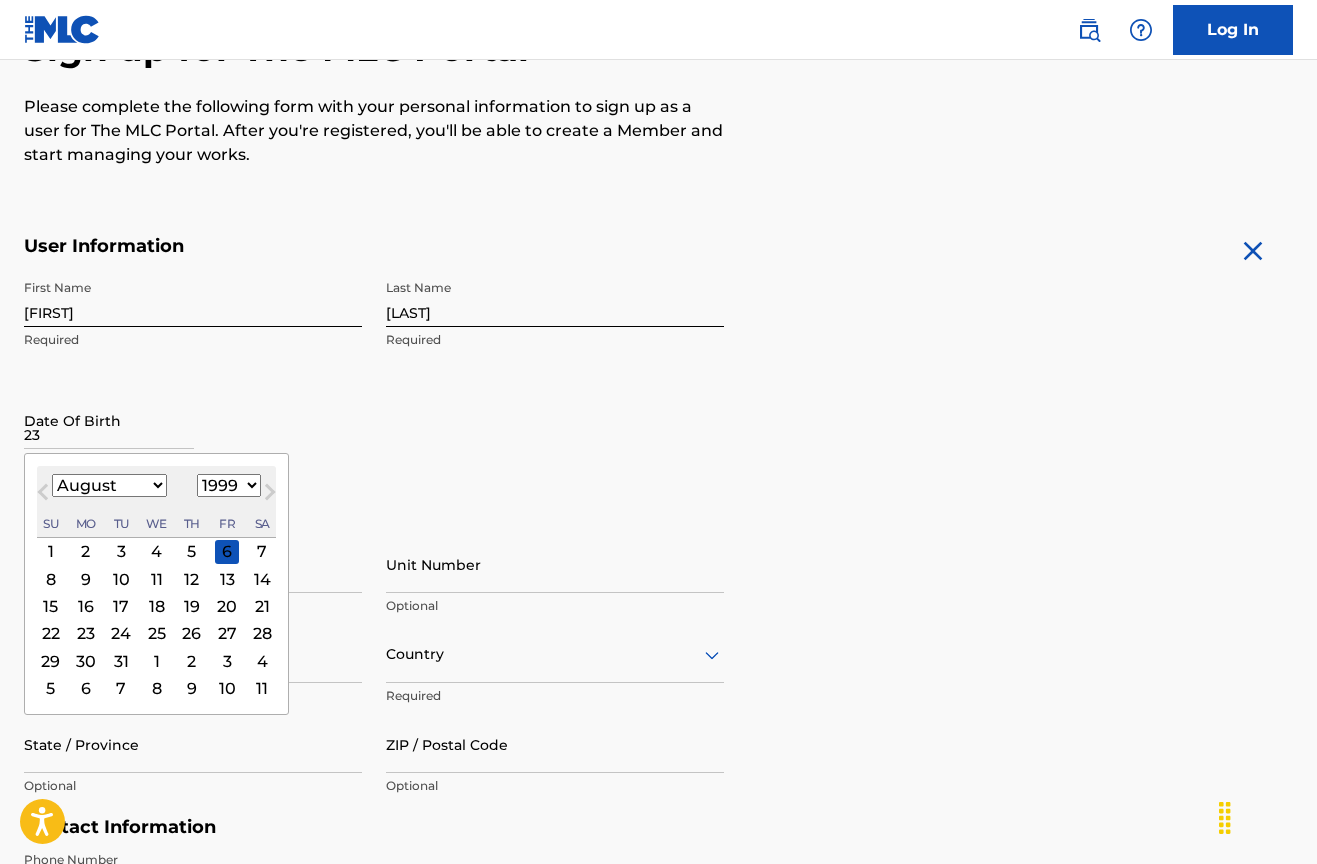 click on "January February March April May June July August September October November December" at bounding box center (109, 486) 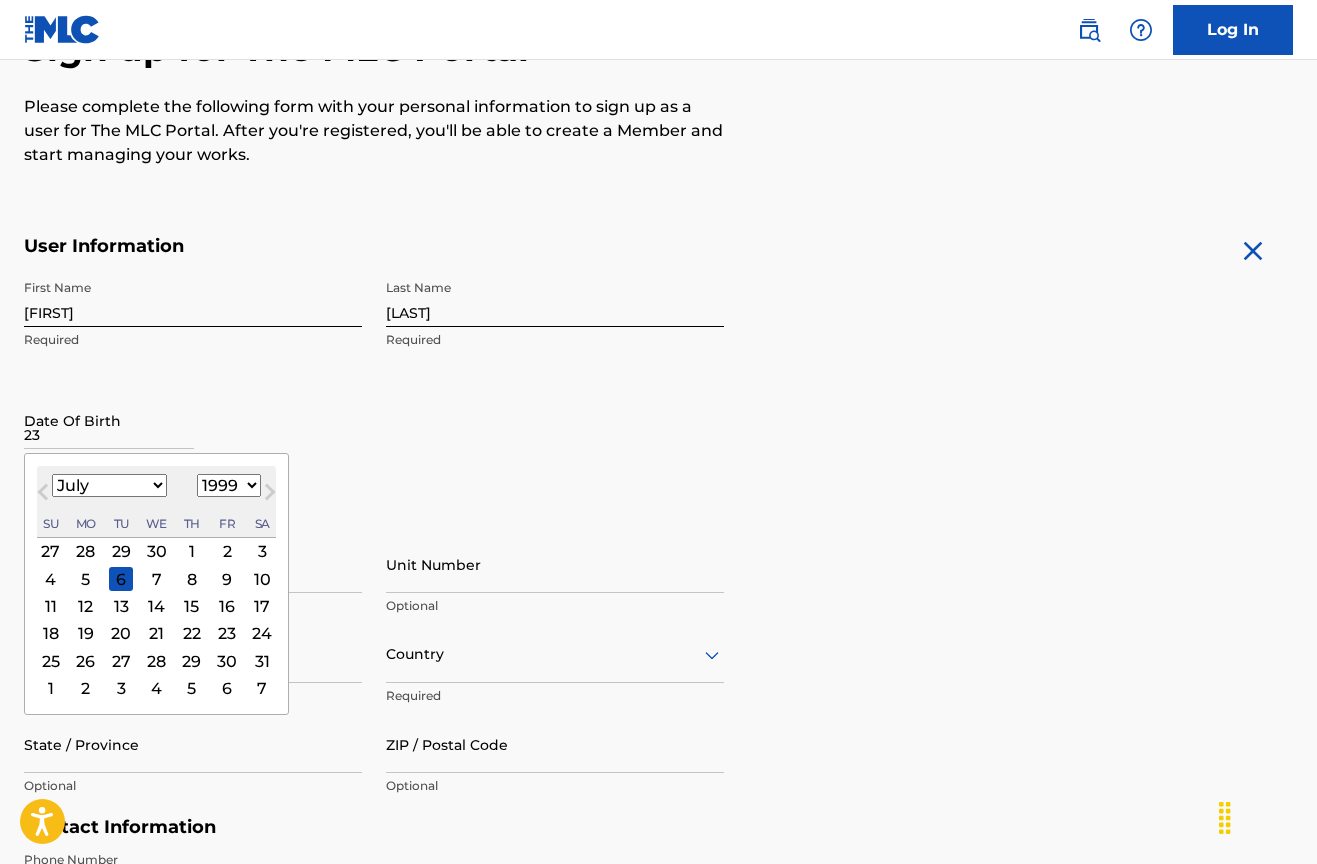 select on "5" 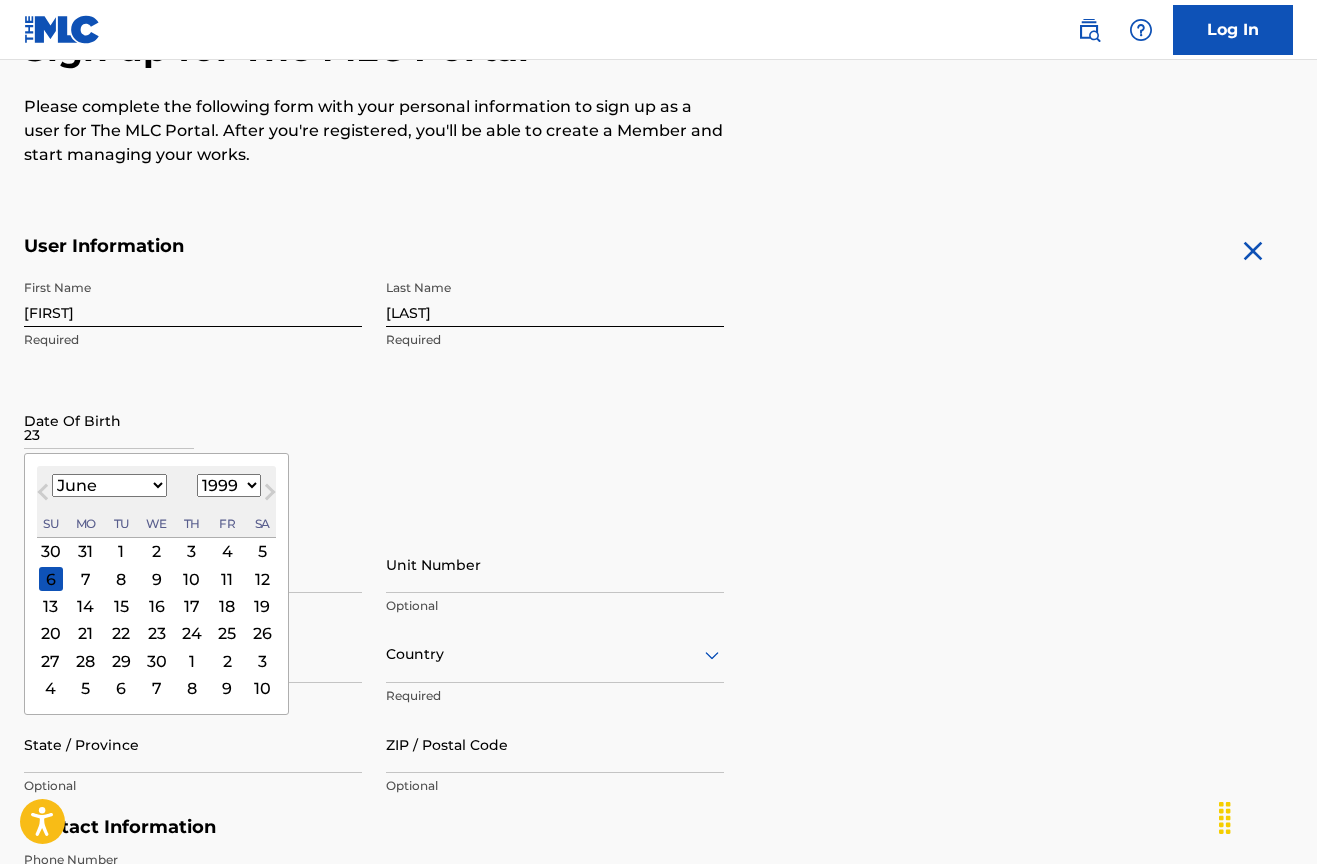 click on "23" at bounding box center (157, 633) 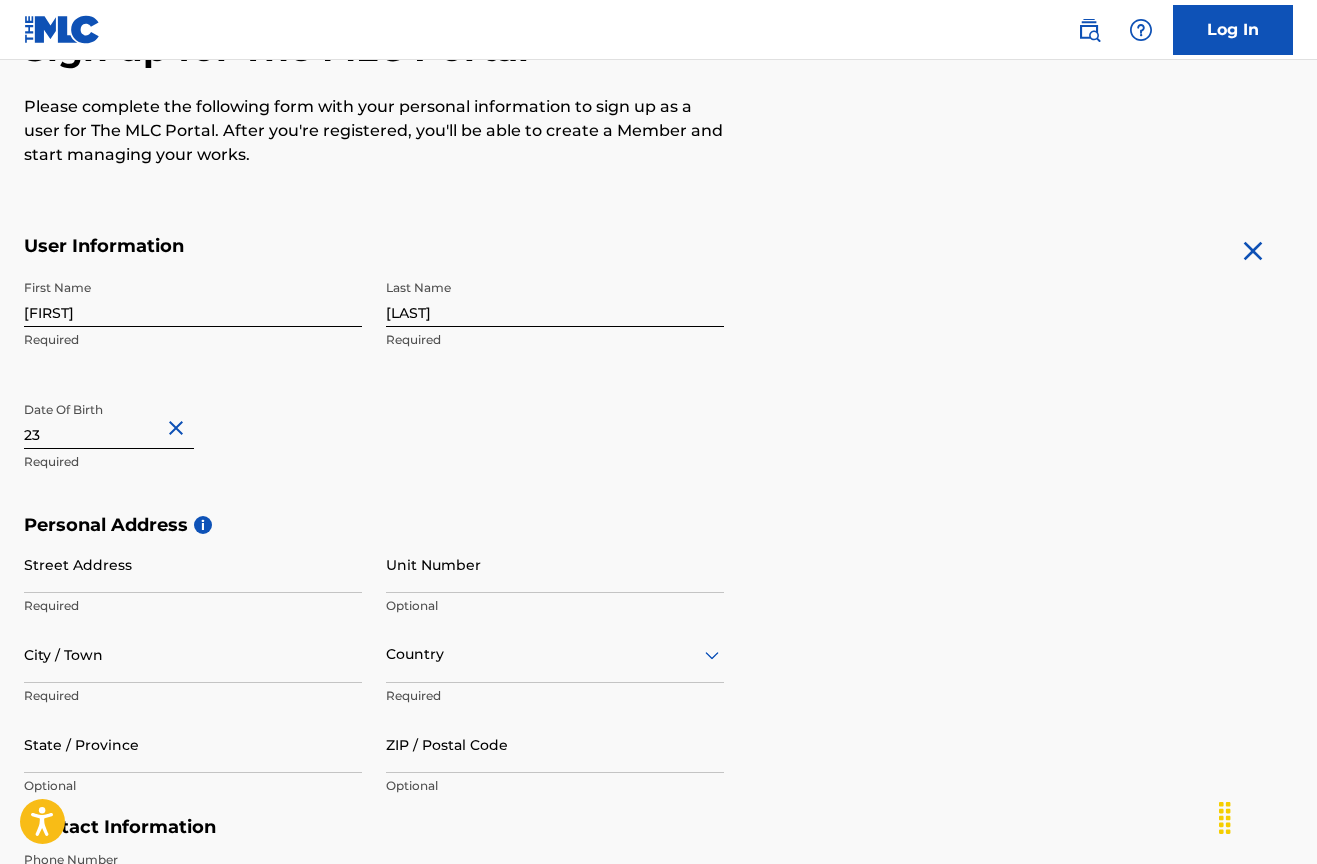 click on "First Name [LAST] Required Last Name [LAST] Required Date Of Birth [DAY] Required" at bounding box center [374, 392] 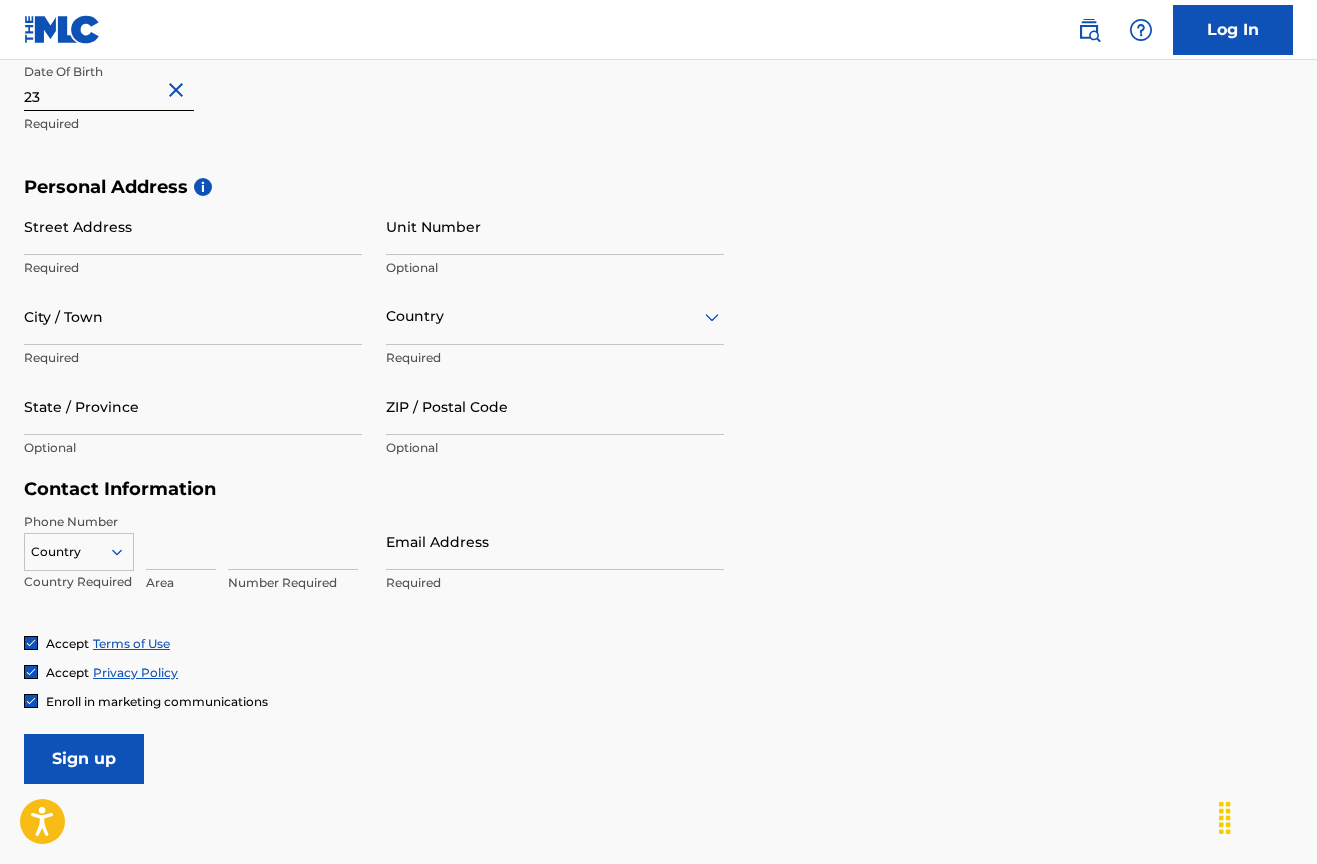 scroll, scrollTop: 573, scrollLeft: 0, axis: vertical 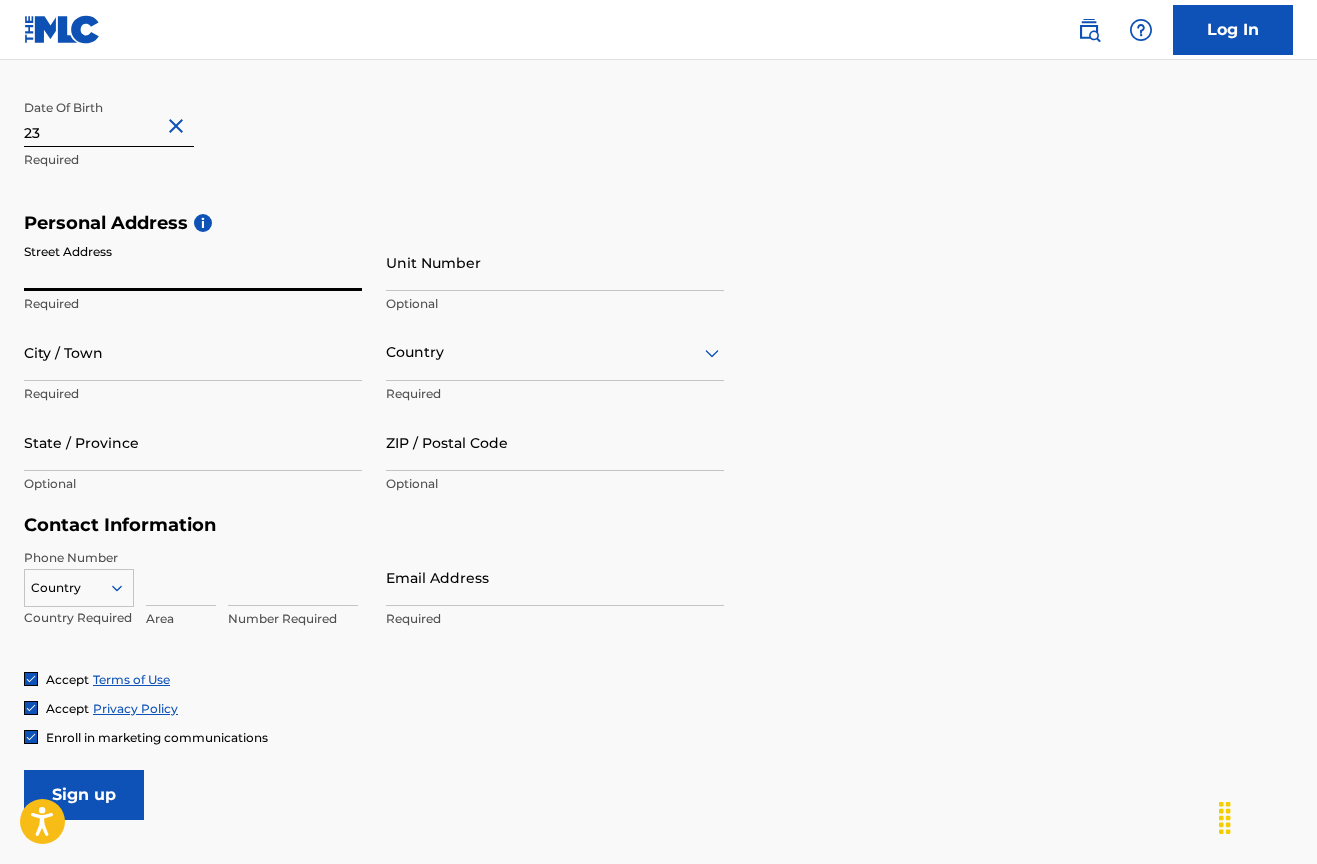 click on "Street Address" at bounding box center [193, 262] 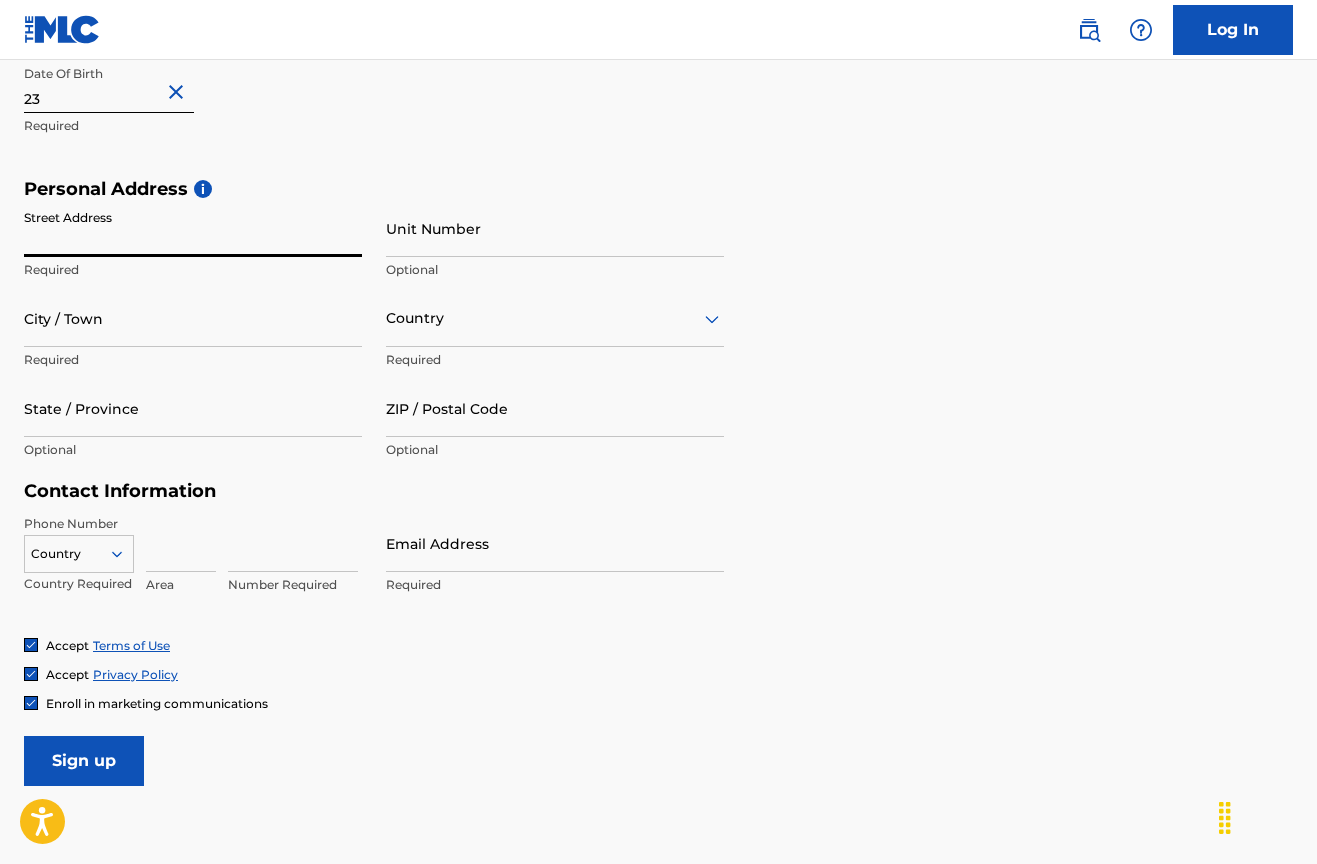 click on "Country" at bounding box center (79, 550) 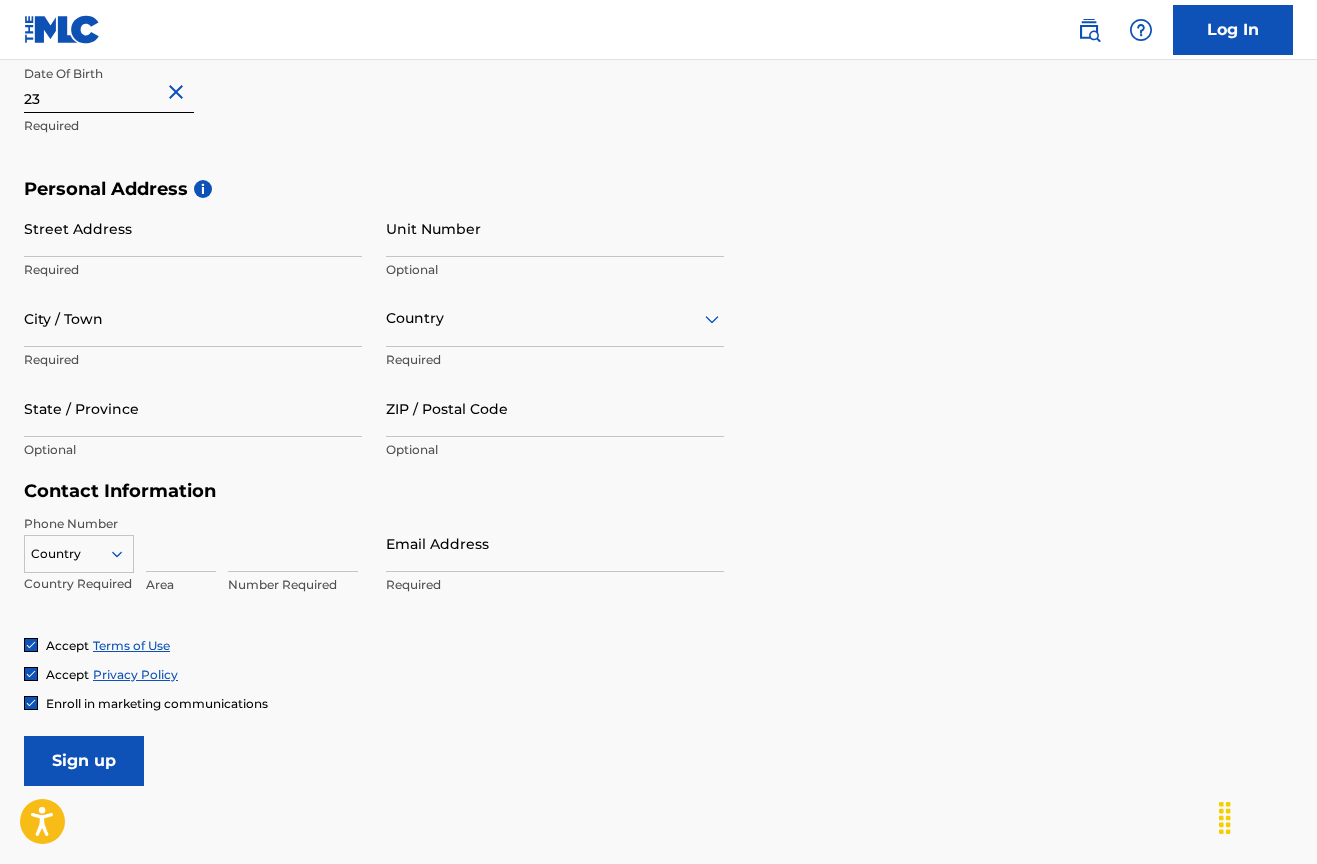 click on "[WORD] / [WORD] [WORD]" at bounding box center [193, 425] 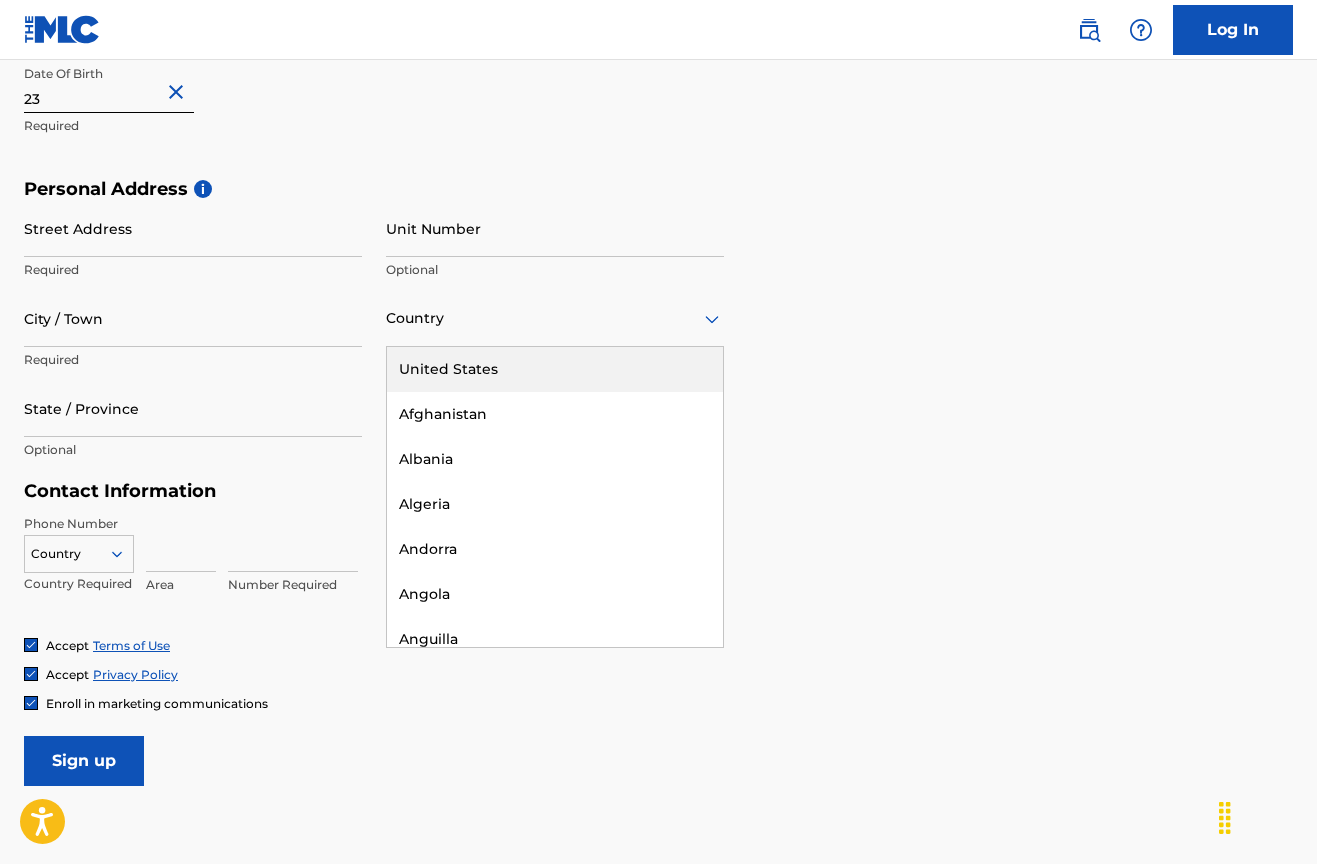 click on "Country" at bounding box center [555, 318] 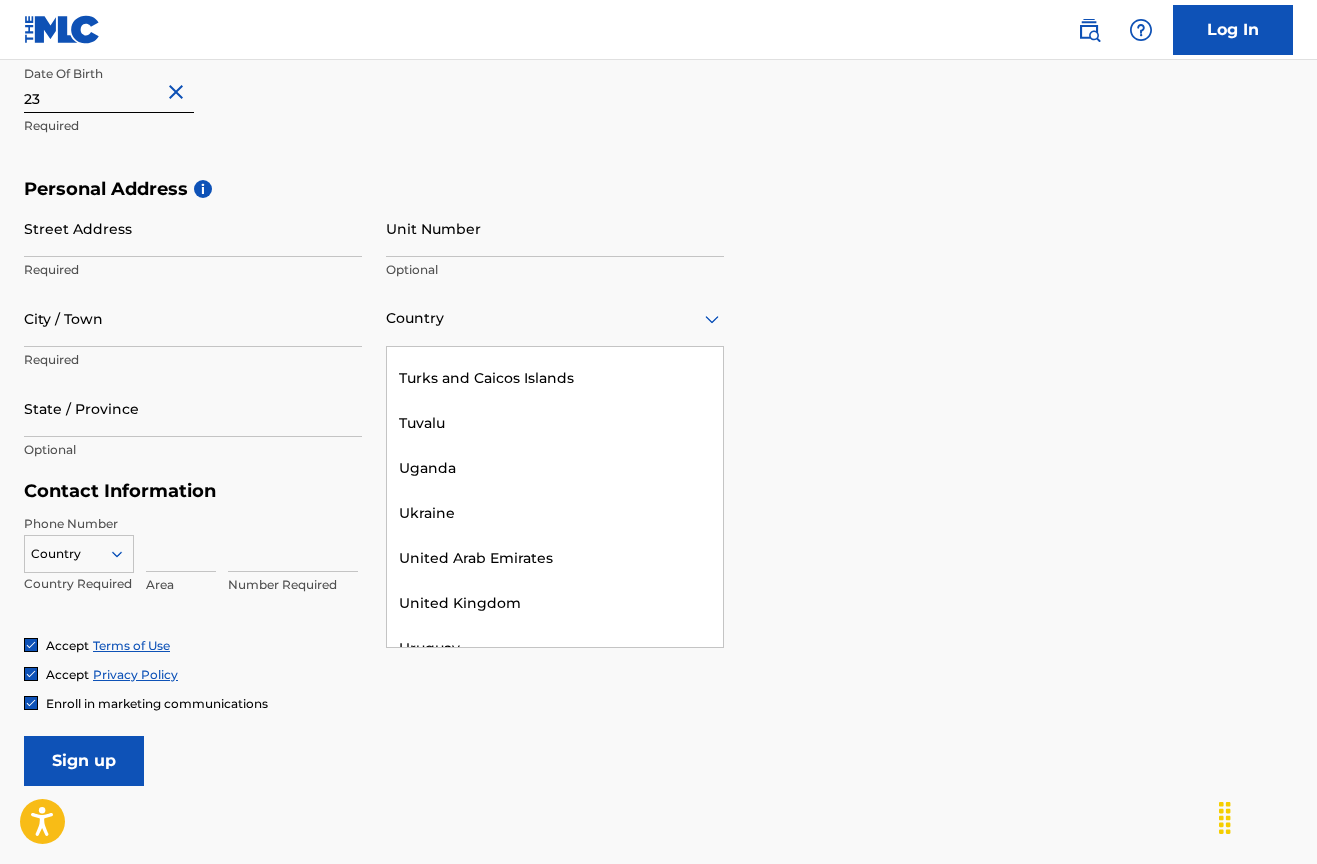 scroll, scrollTop: 9264, scrollLeft: 0, axis: vertical 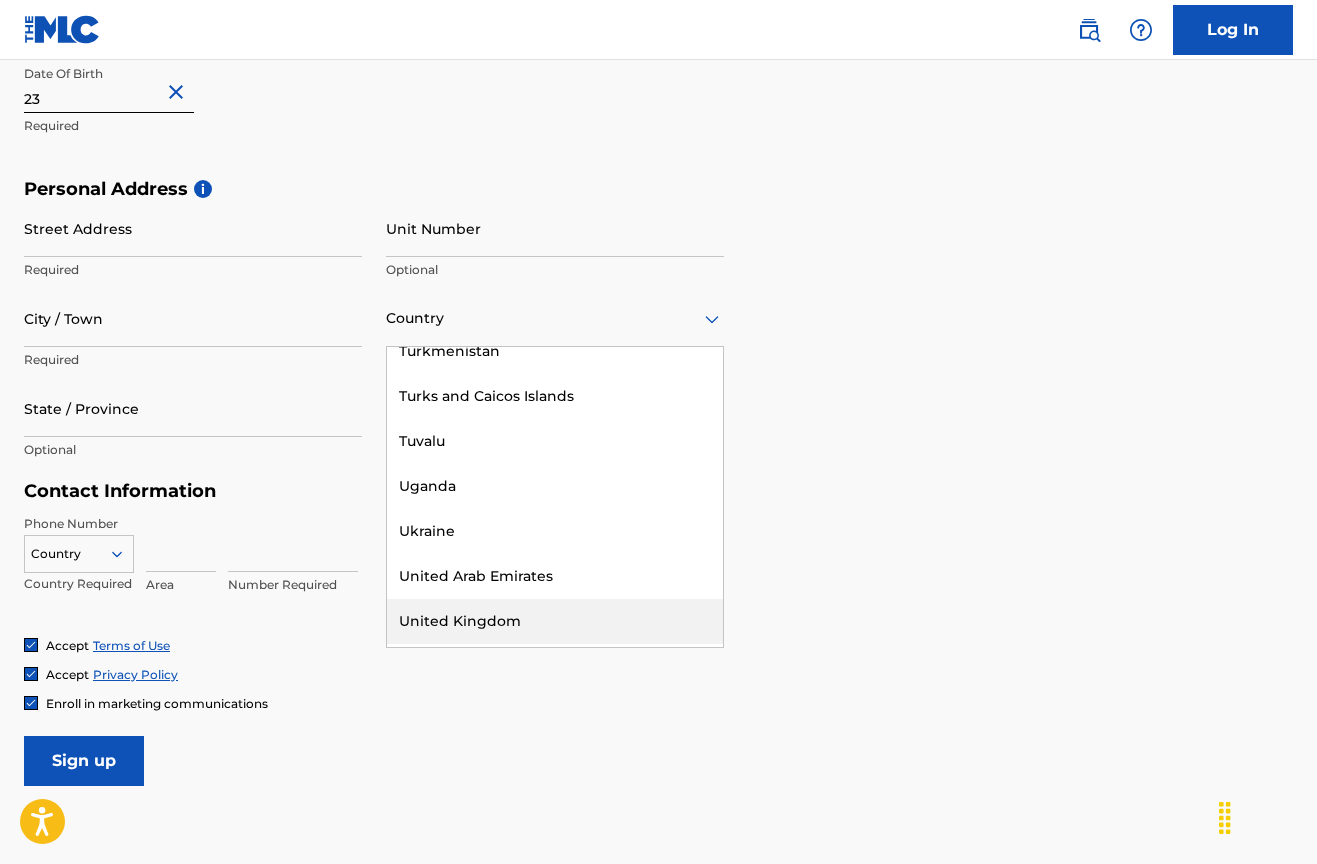 click on "United Kingdom" at bounding box center (555, 621) 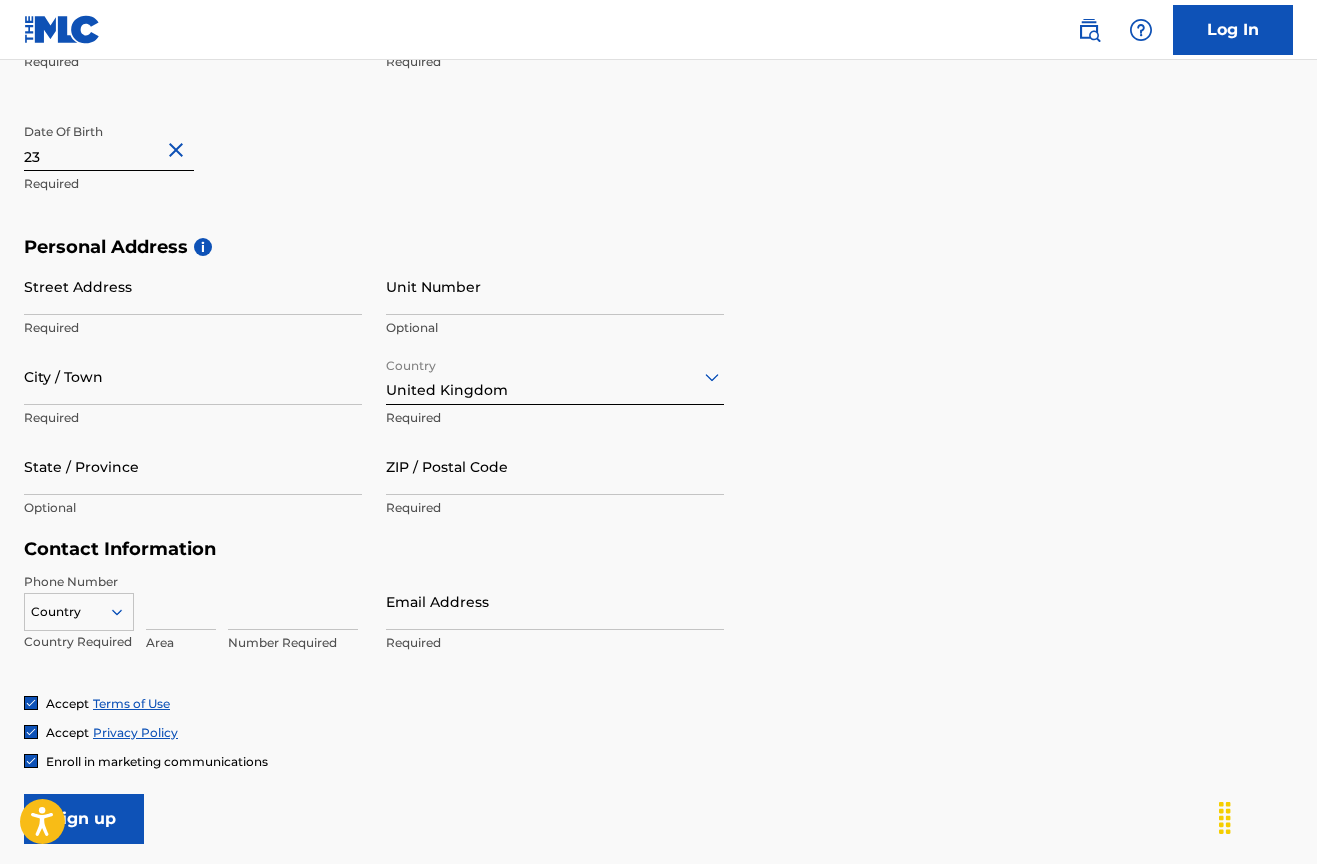 scroll, scrollTop: 496, scrollLeft: 0, axis: vertical 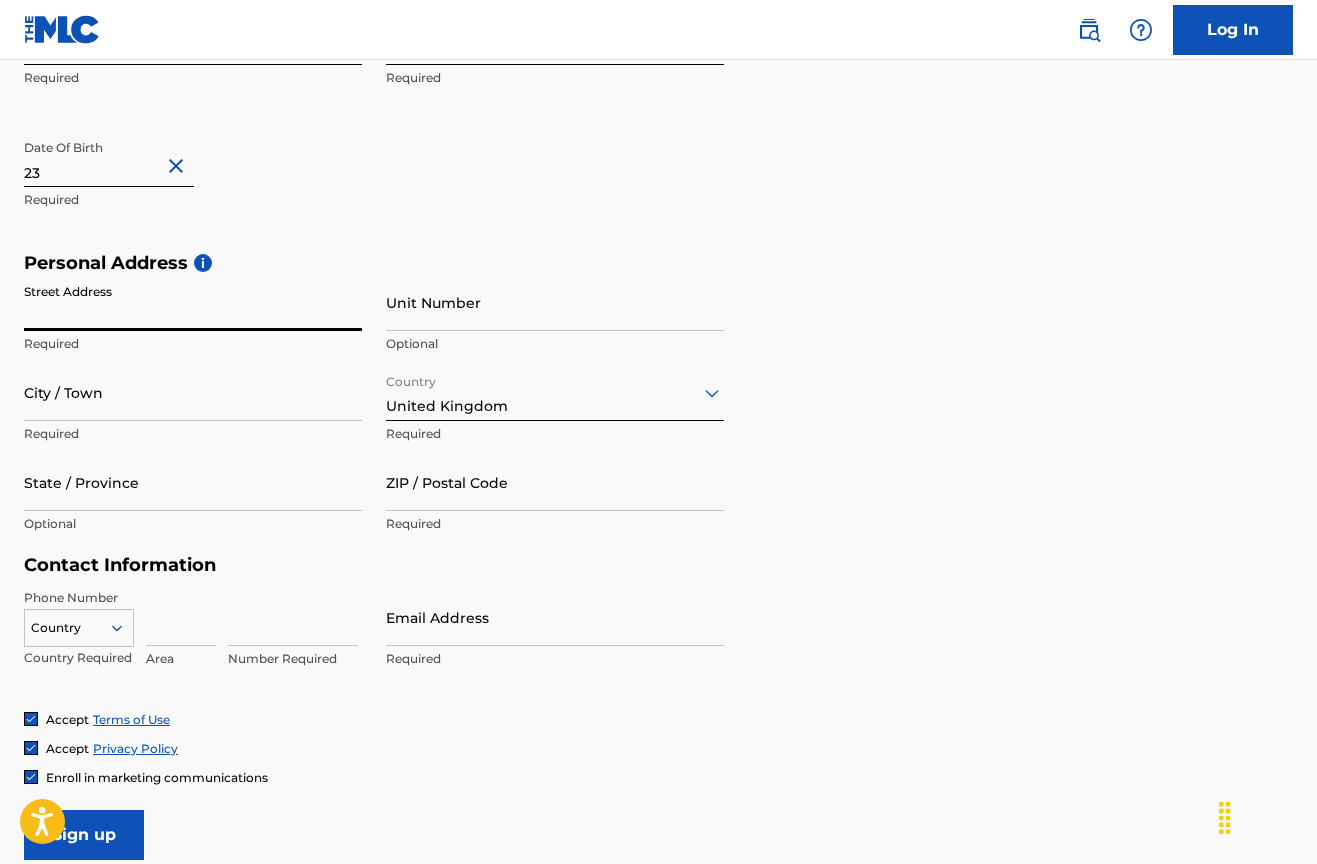 click on "Street Address" at bounding box center (193, 302) 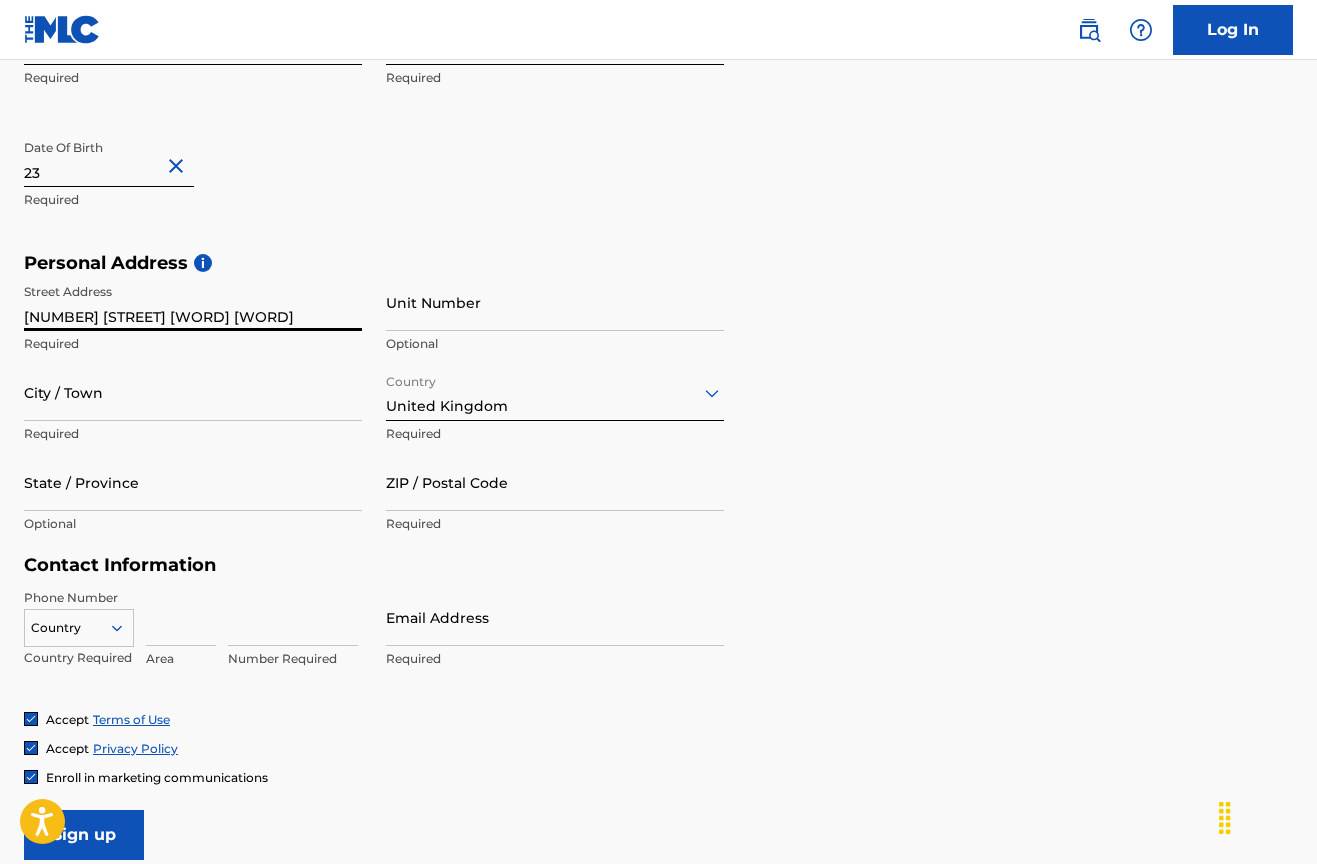 type on "[NUMBER] [STREET] [WORD] [WORD]" 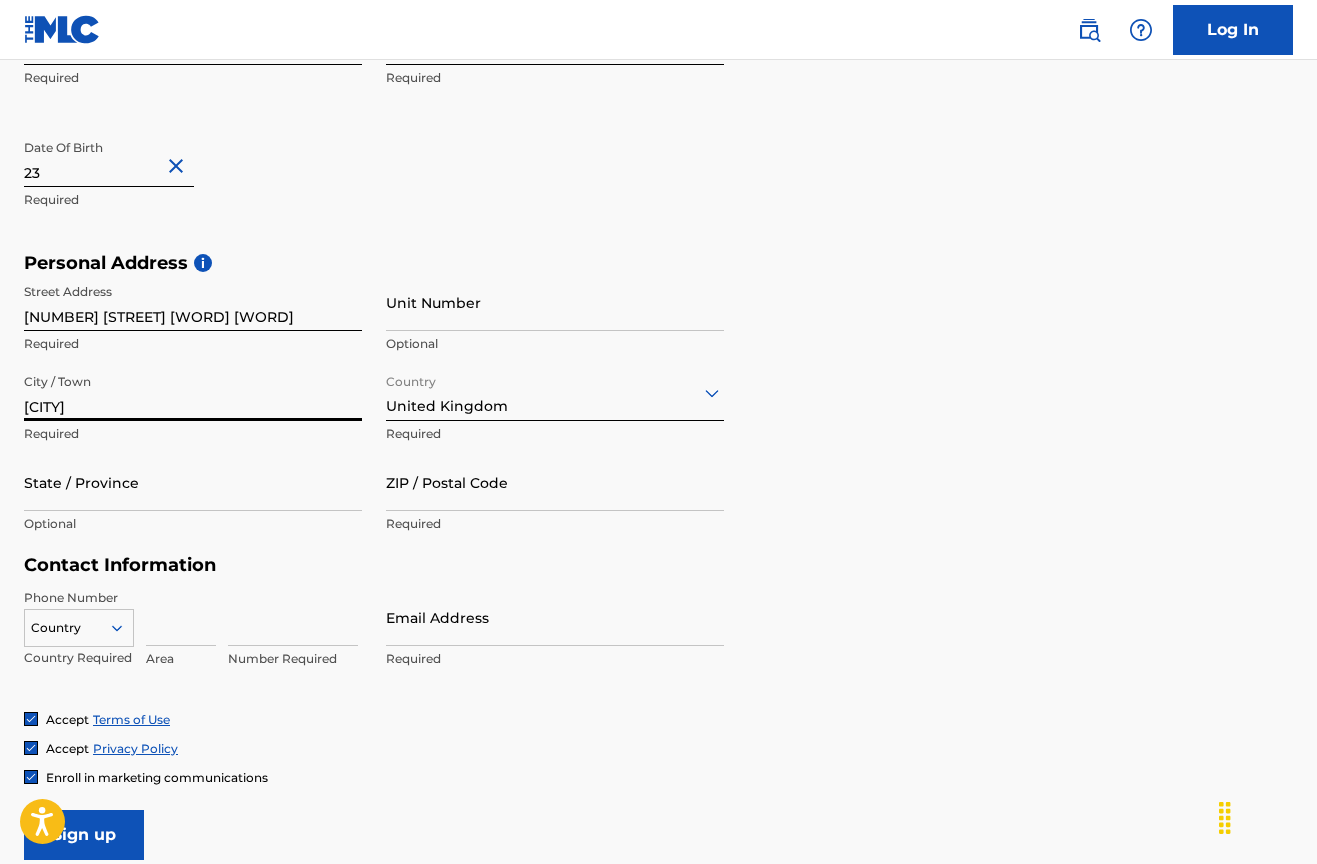 type on "[CITY]" 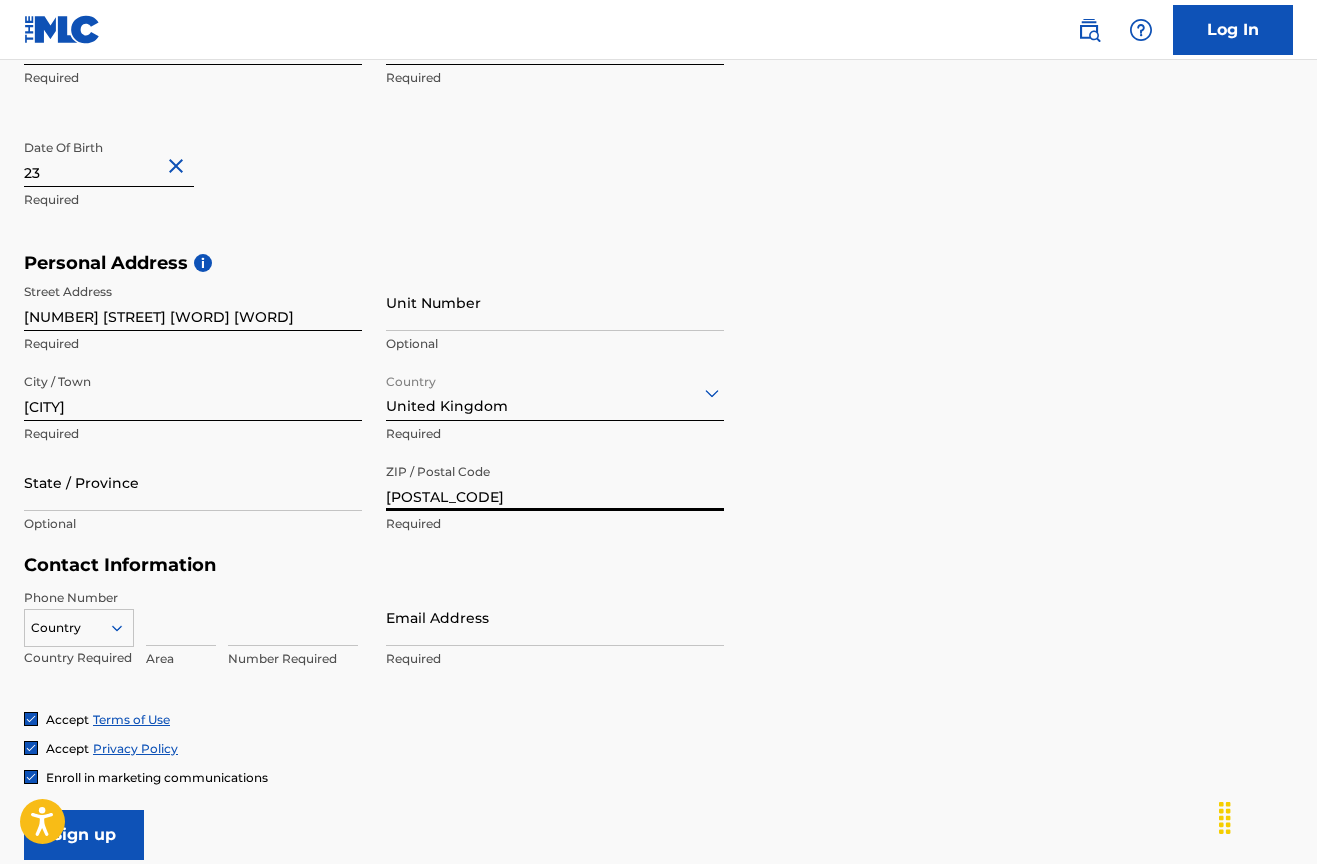 type on "[POSTAL_CODE]" 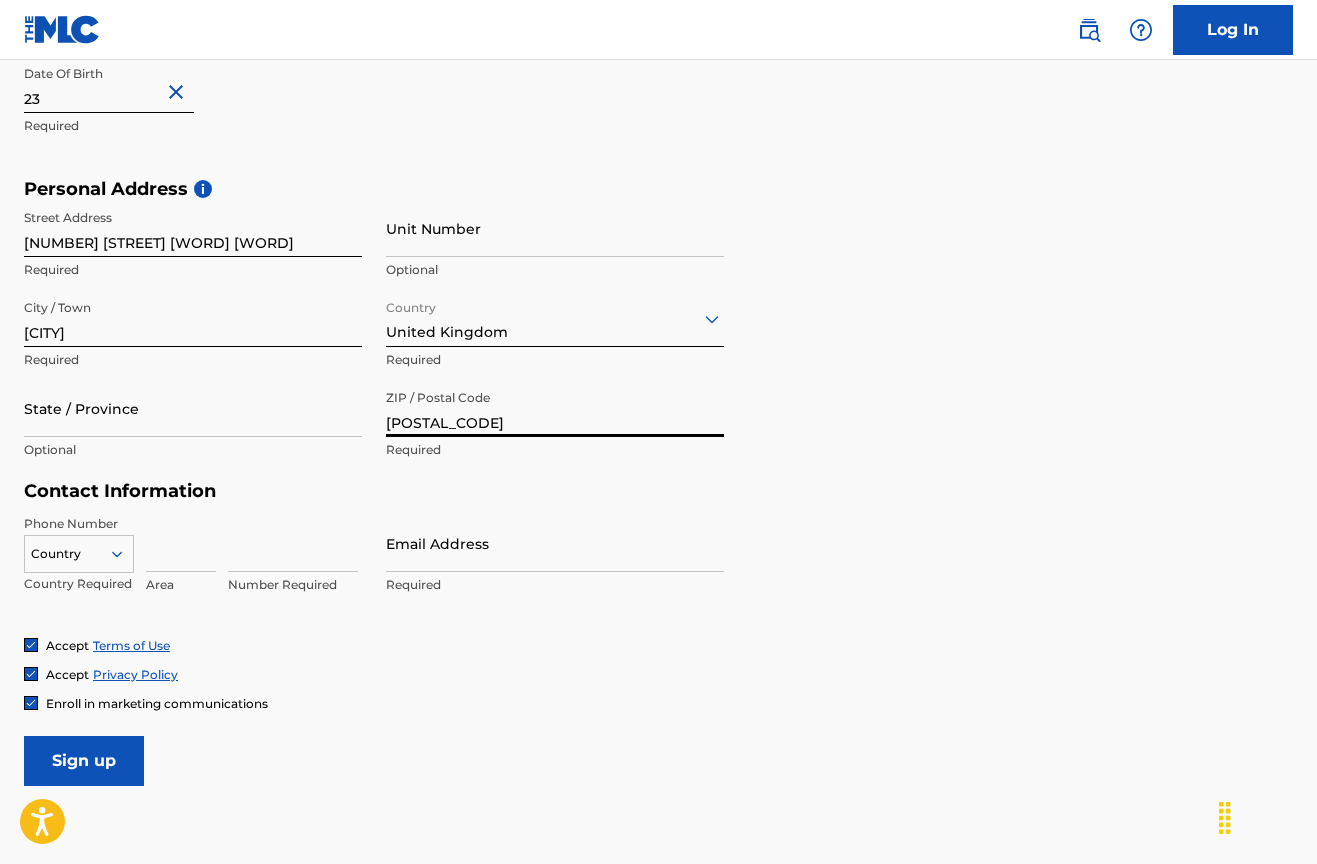 click on "Country" at bounding box center [79, 550] 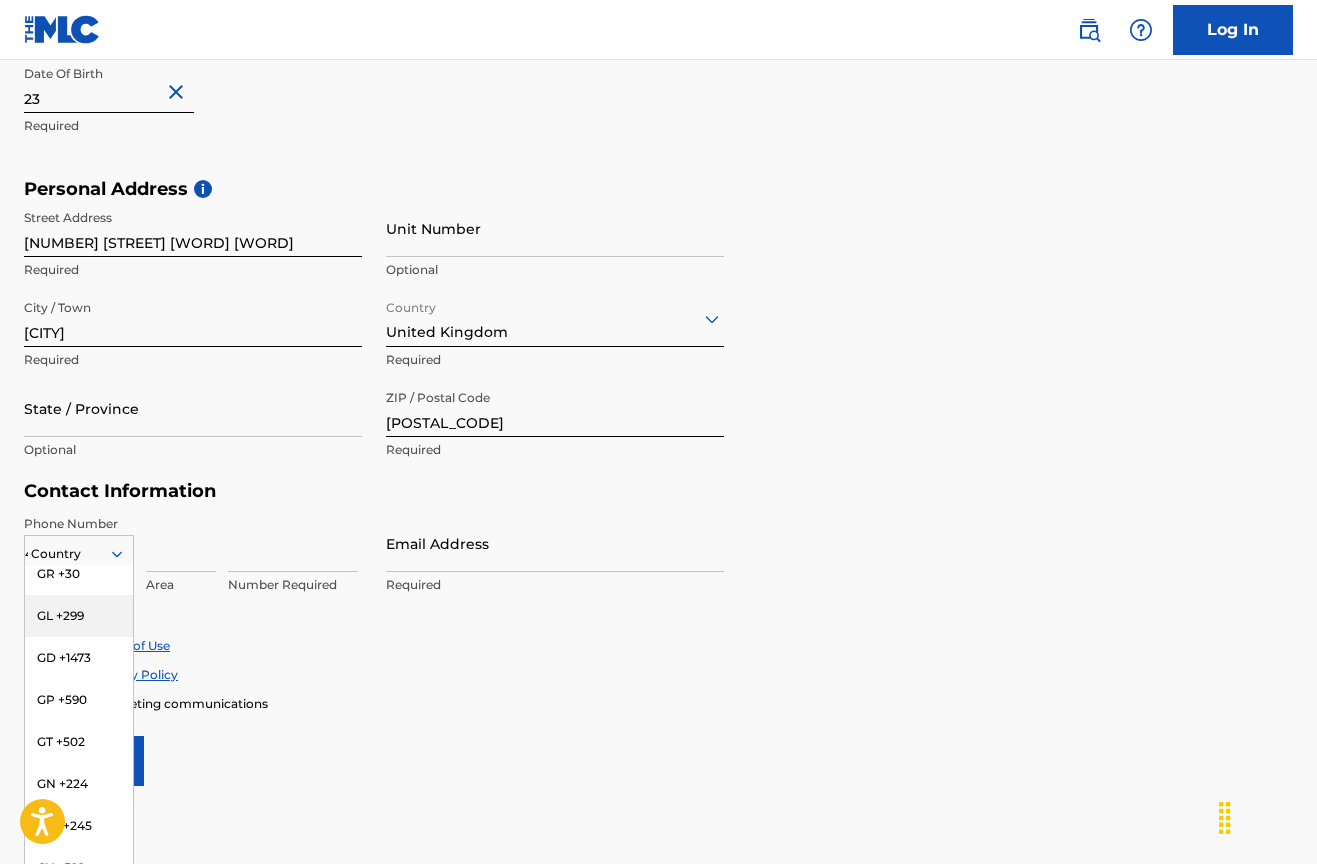 scroll, scrollTop: 1674, scrollLeft: 0, axis: vertical 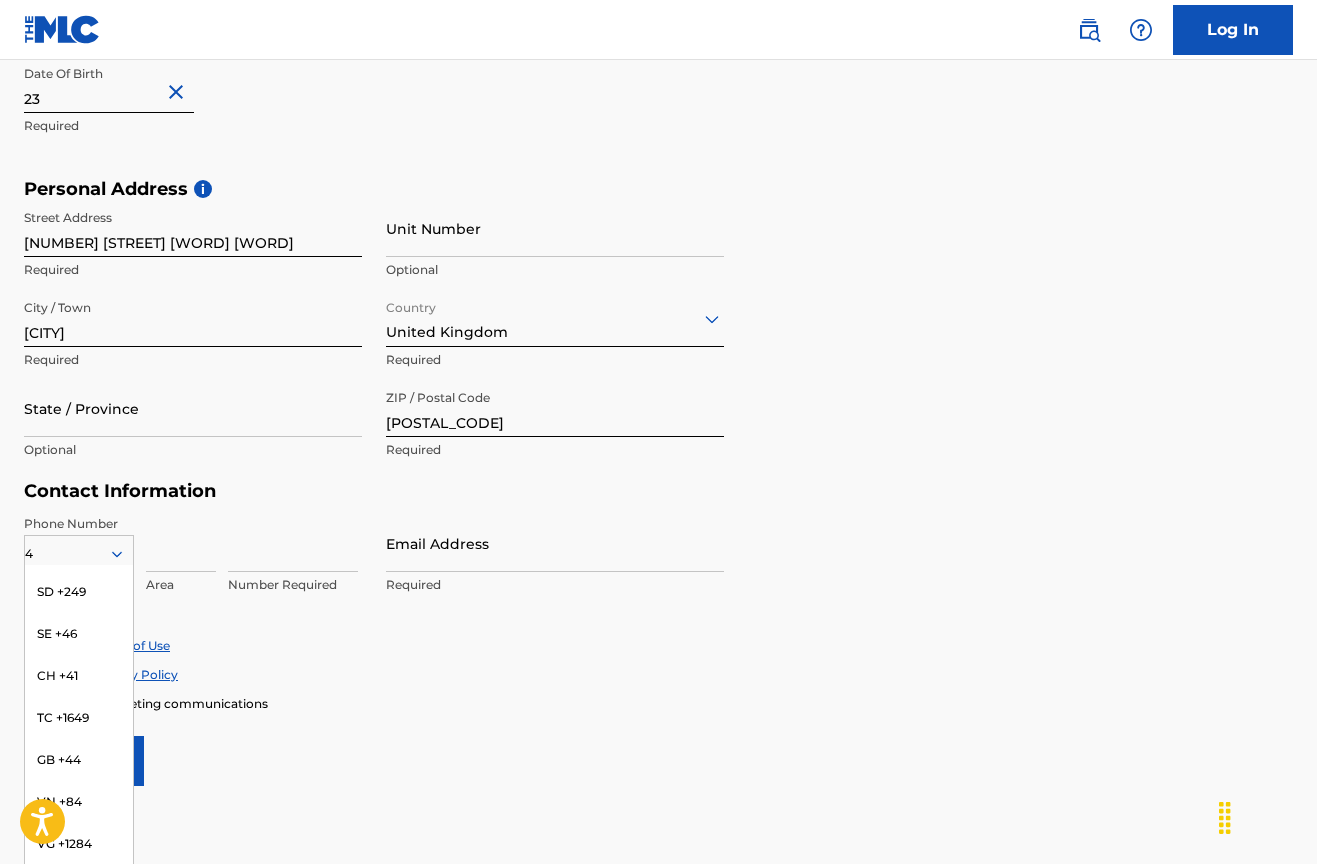 type on "44" 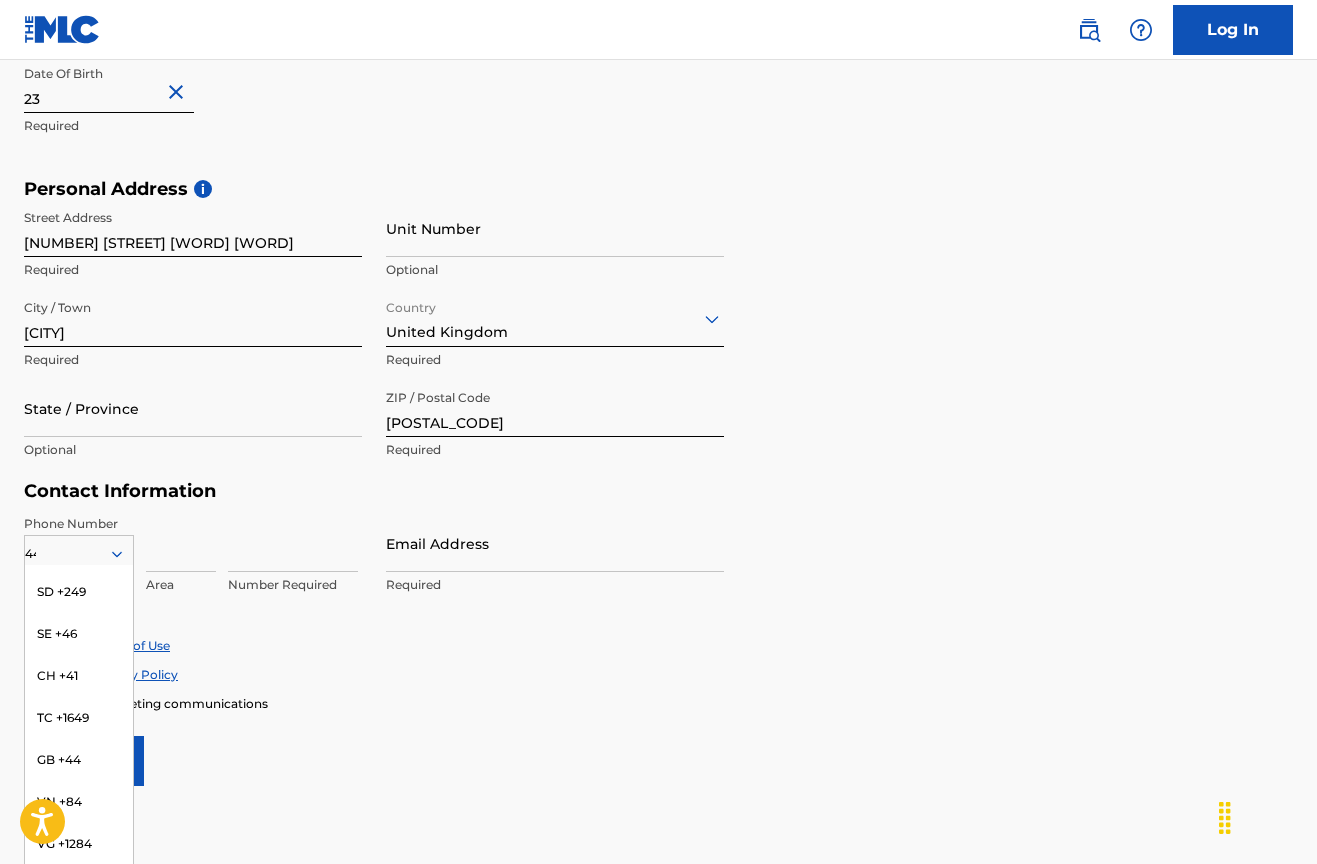 scroll, scrollTop: 0, scrollLeft: 0, axis: both 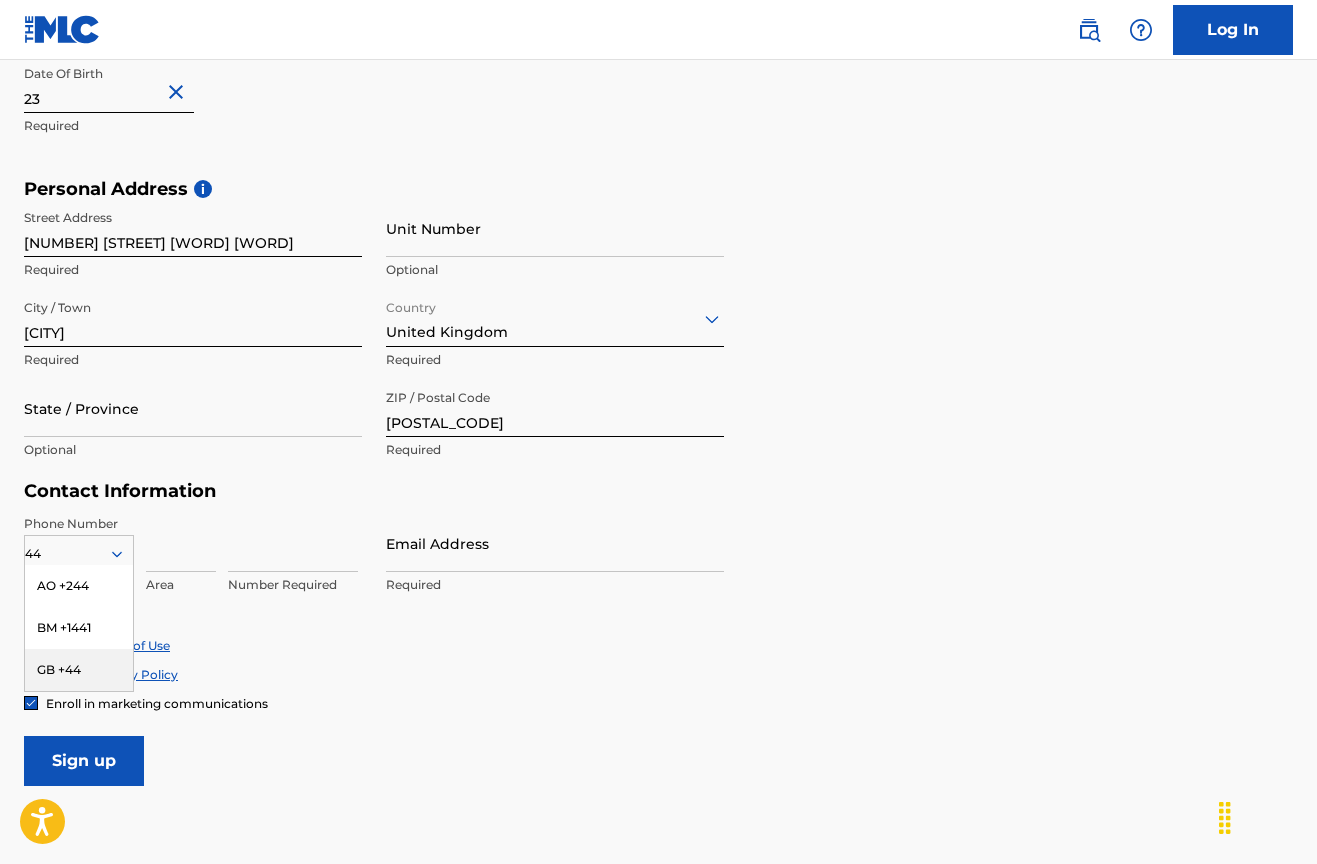 click on "GB +44" at bounding box center (79, 670) 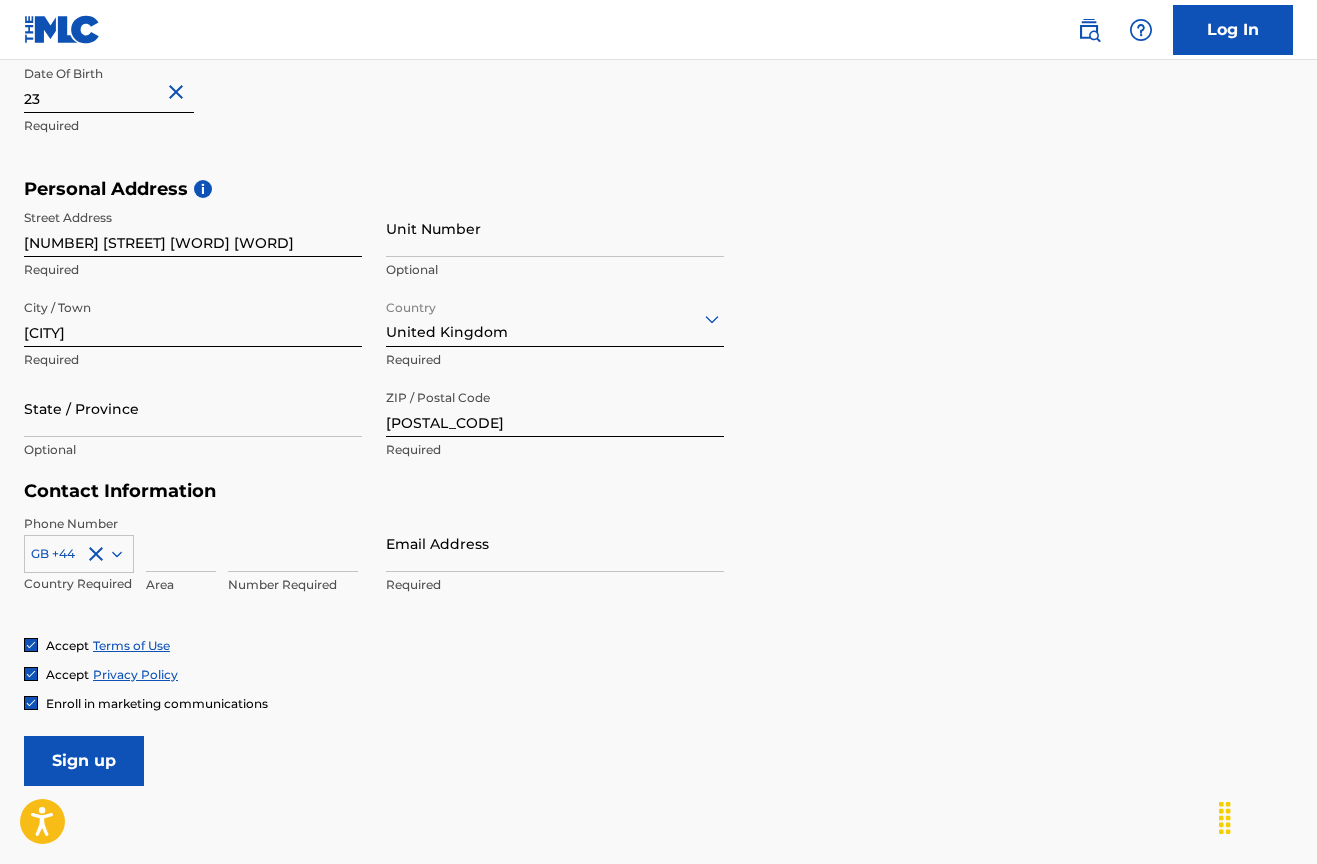 click at bounding box center (181, 543) 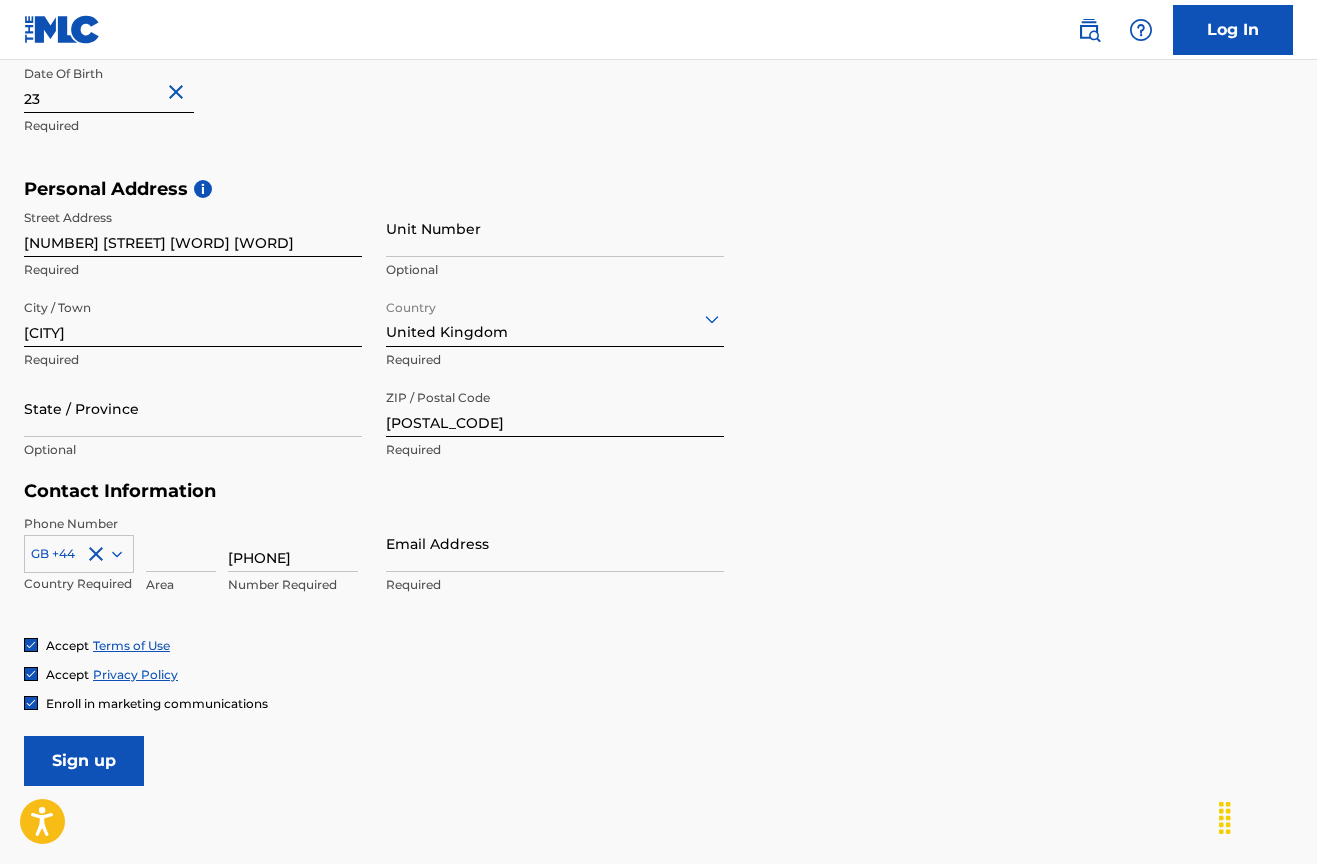 type on "[PHONE]" 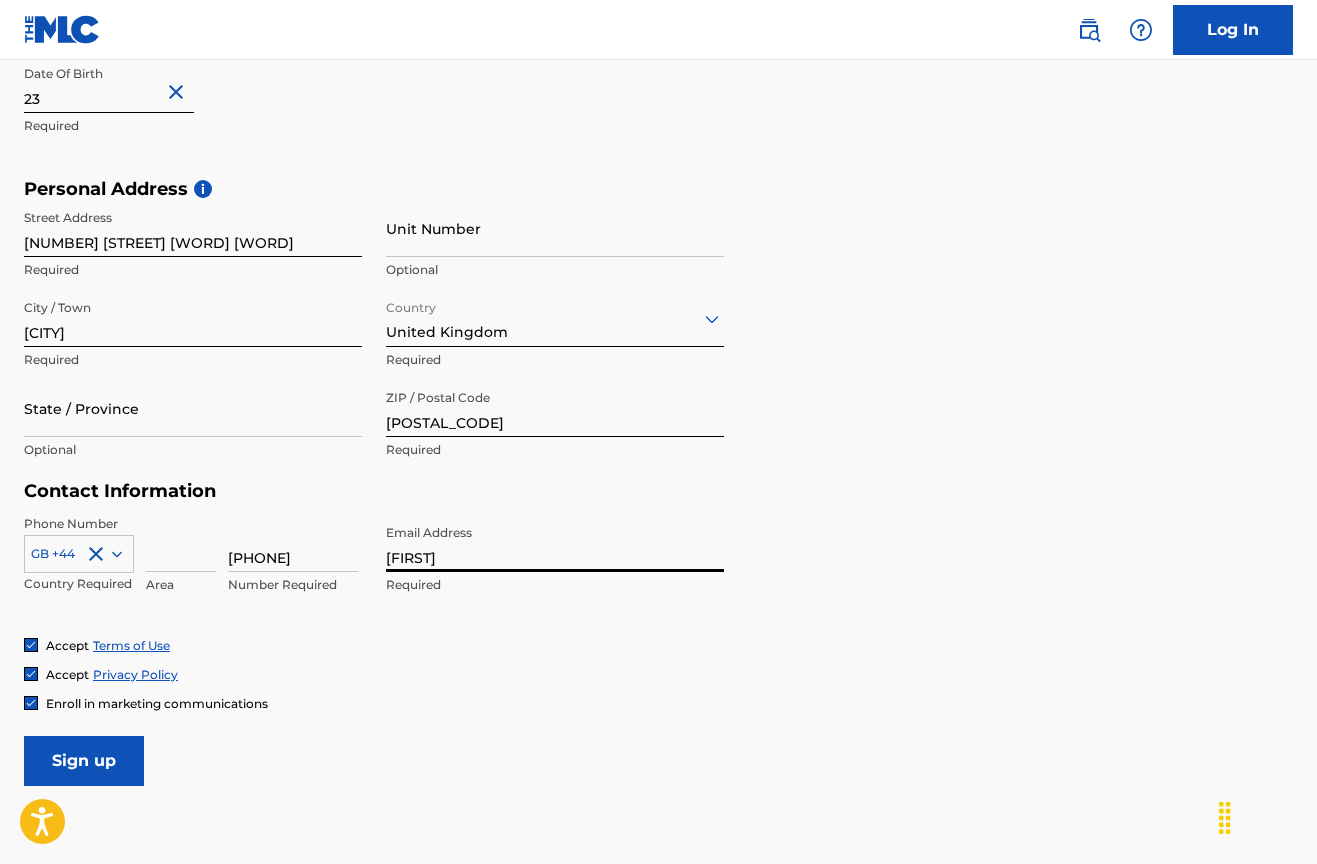 type on "X" 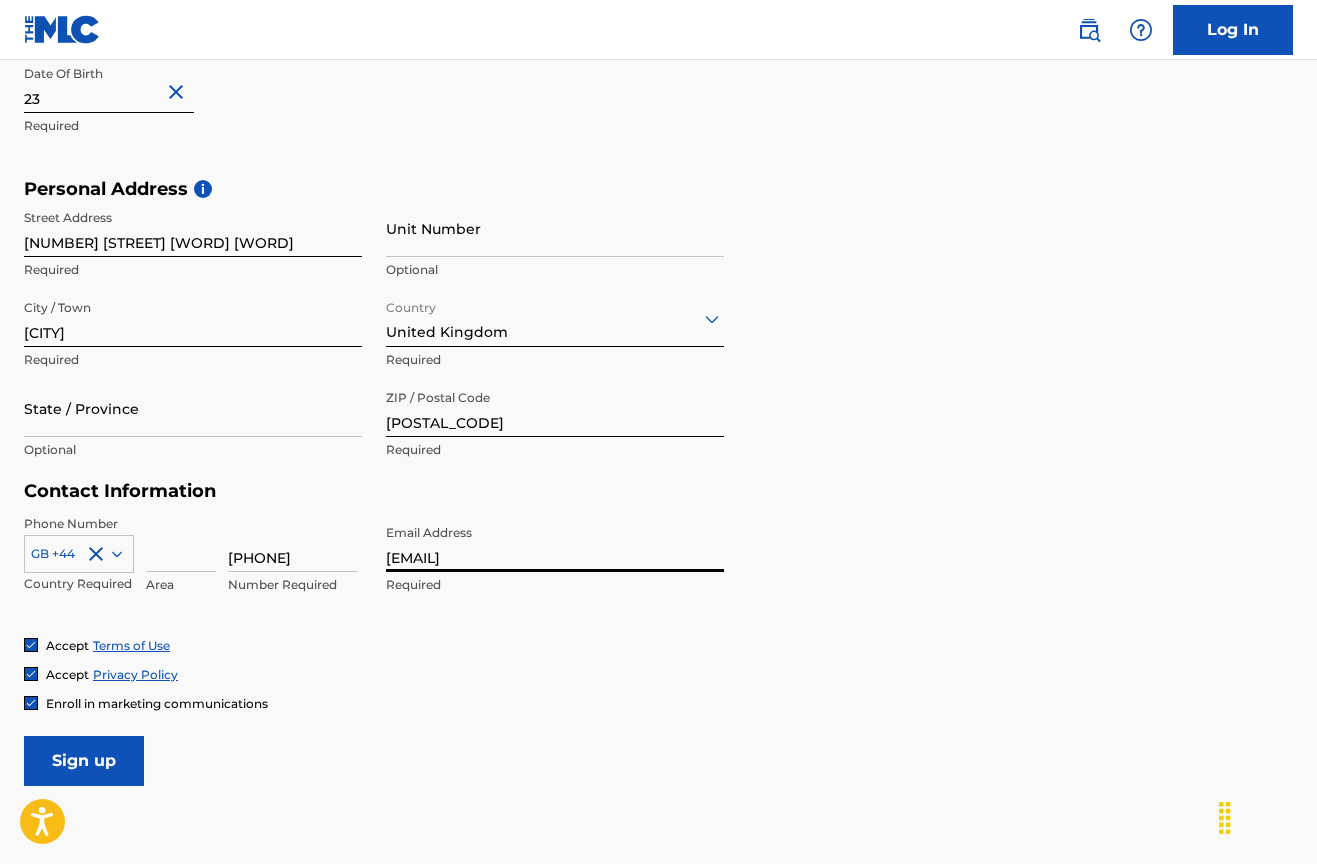 type on "[EMAIL]" 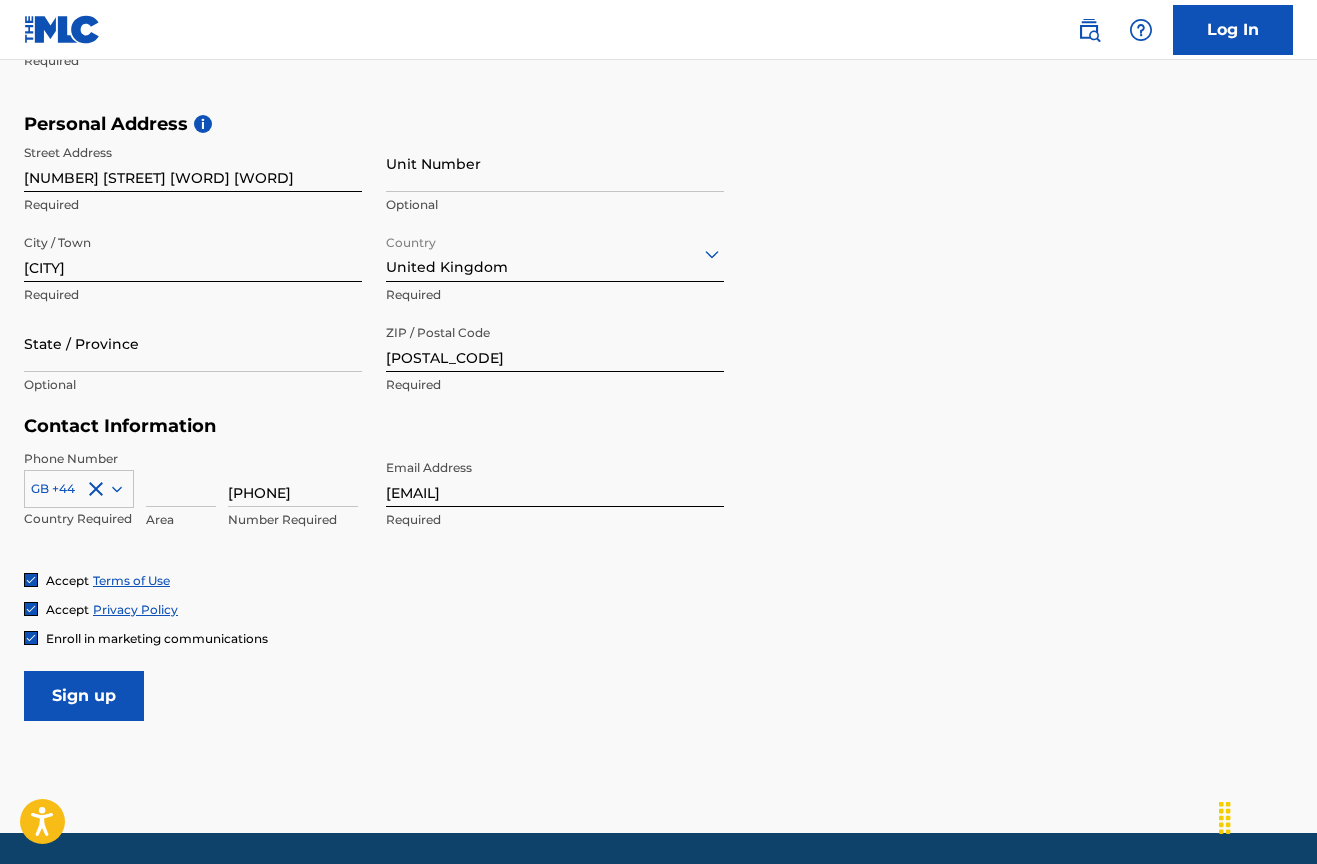 scroll, scrollTop: 654, scrollLeft: 0, axis: vertical 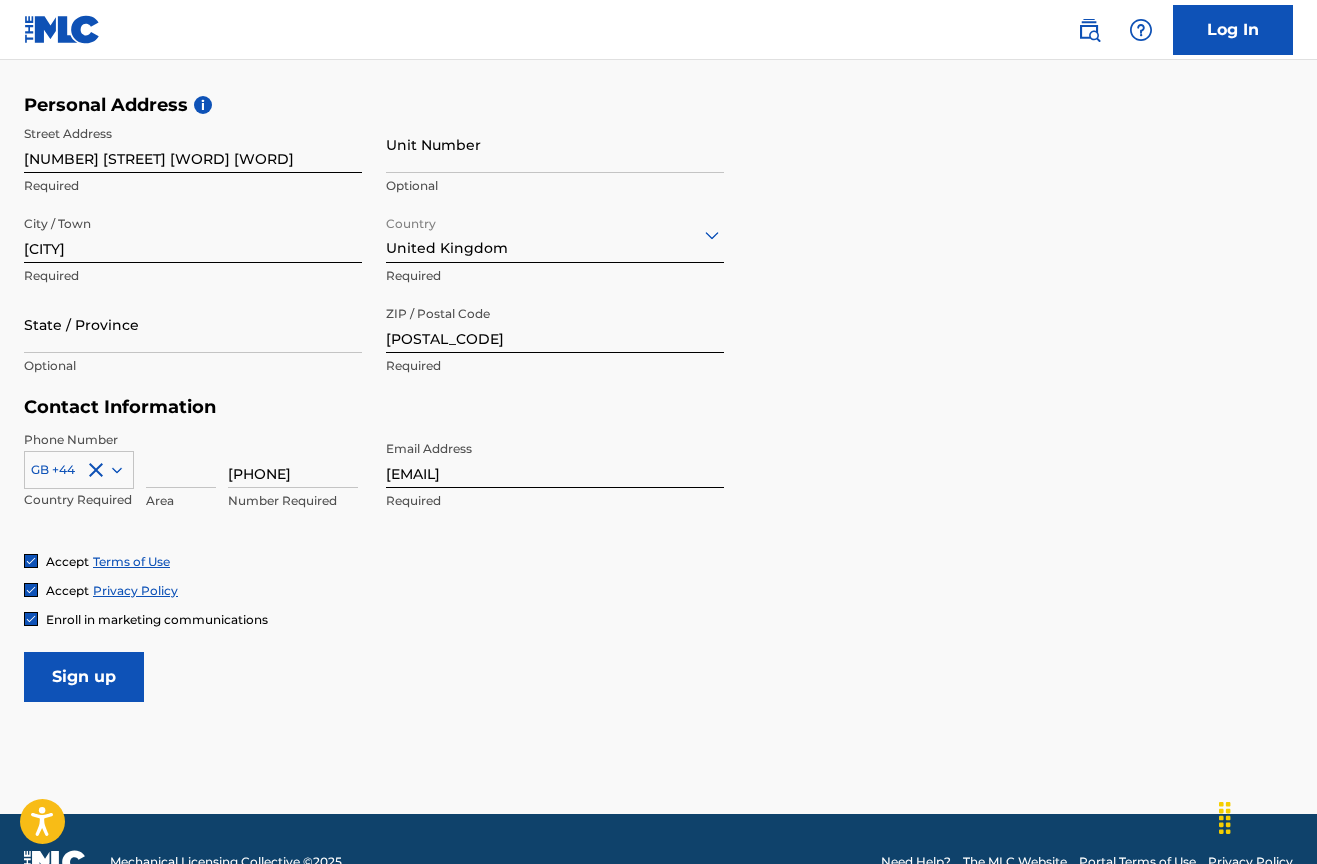 click on "Enroll in marketing communications" at bounding box center [146, 619] 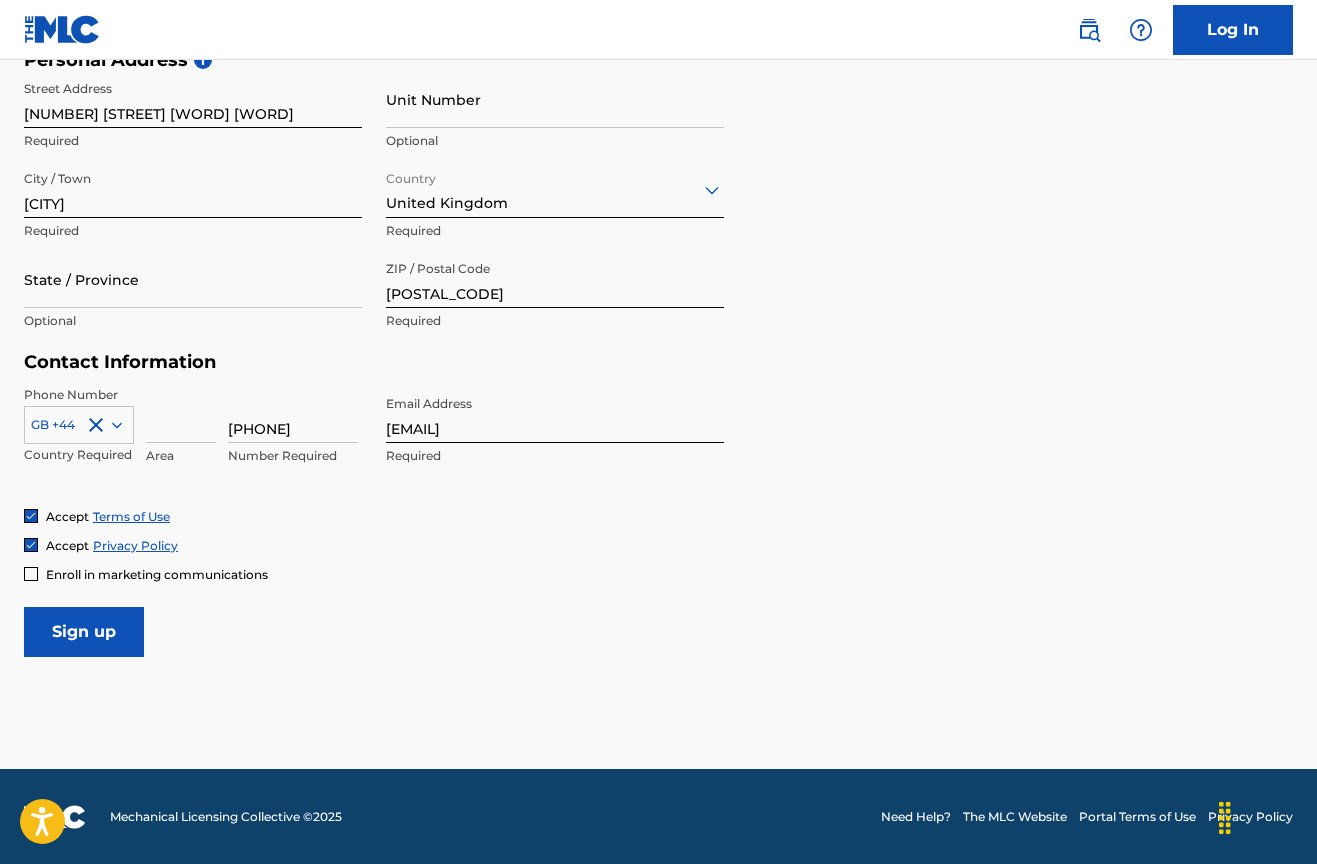 scroll, scrollTop: 698, scrollLeft: 0, axis: vertical 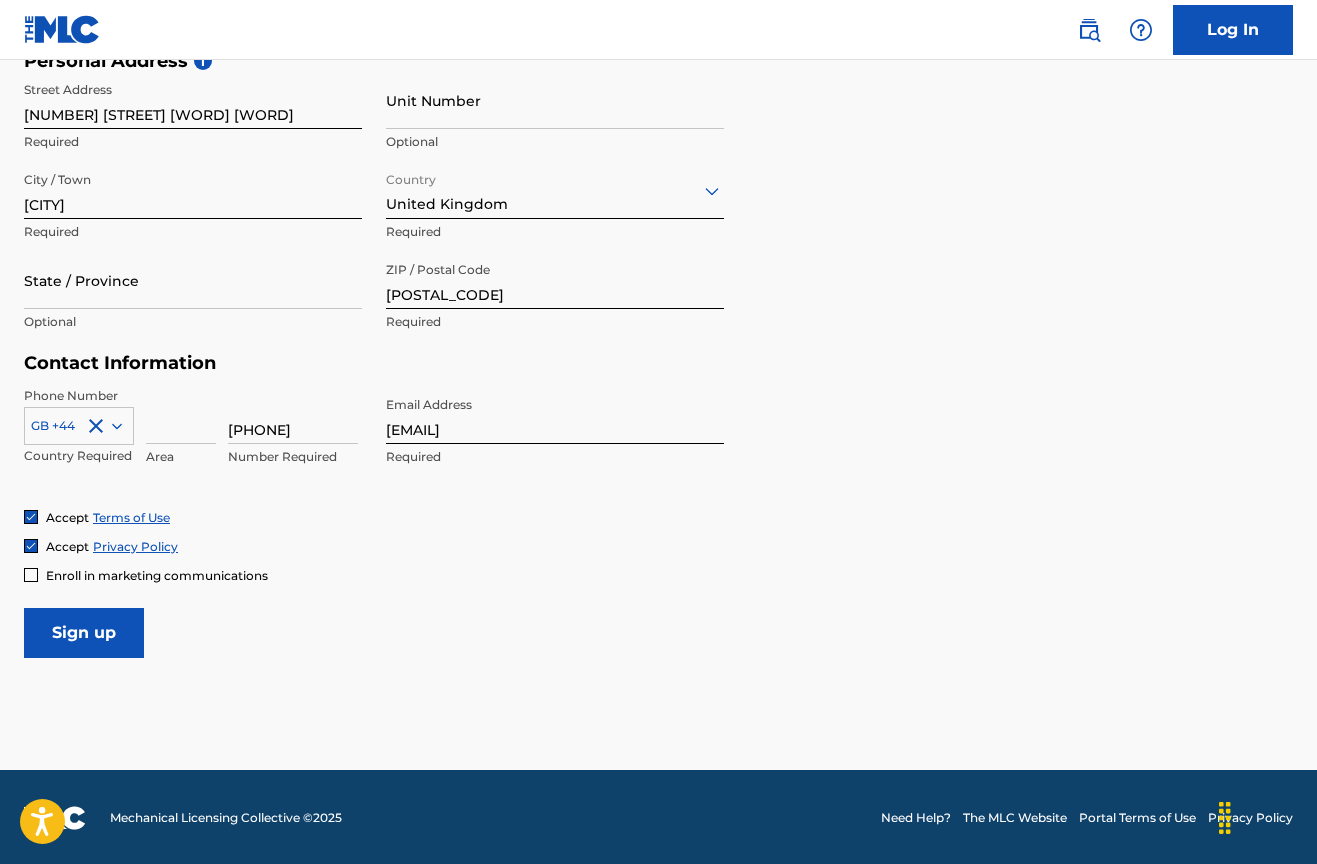 click on "Sign up" at bounding box center (84, 633) 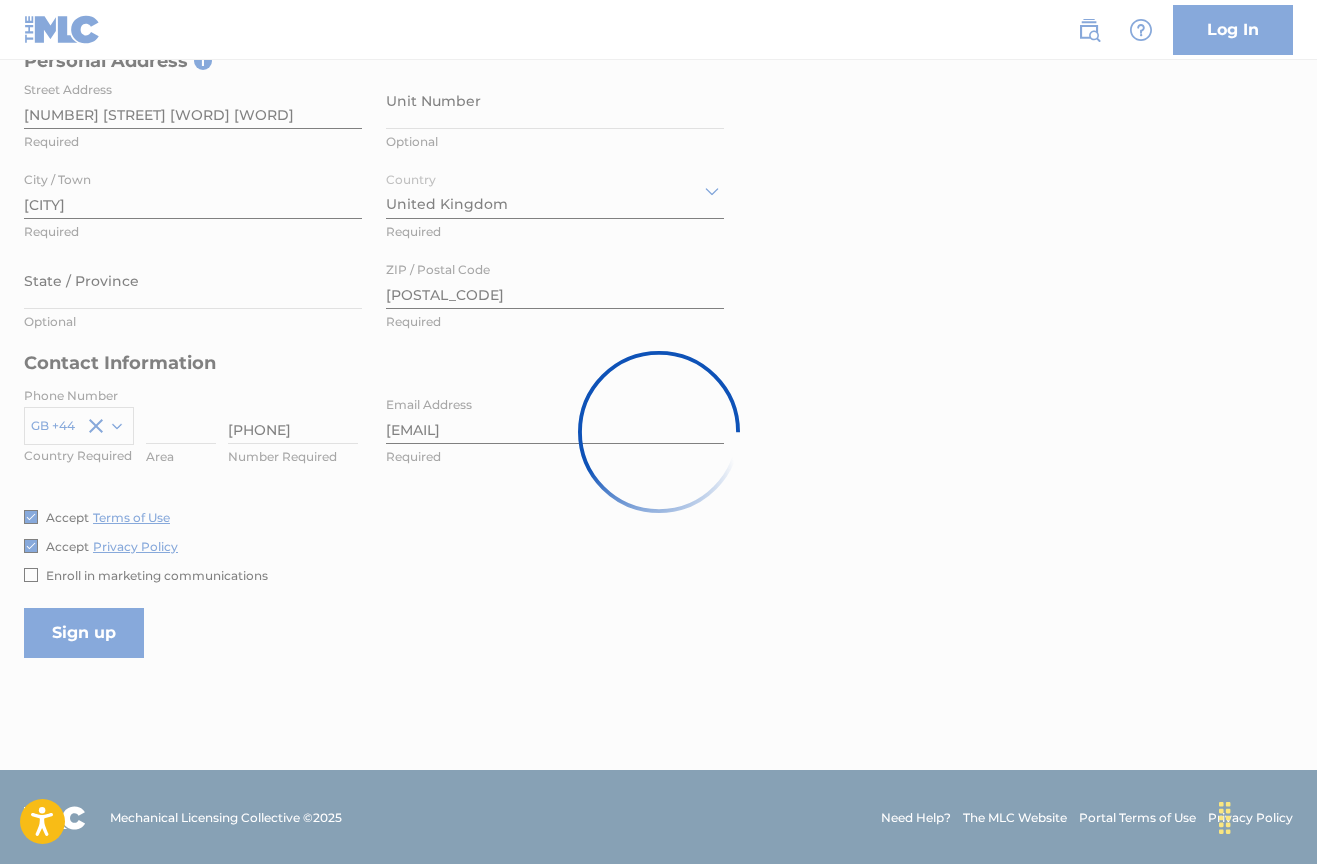 scroll, scrollTop: 0, scrollLeft: 0, axis: both 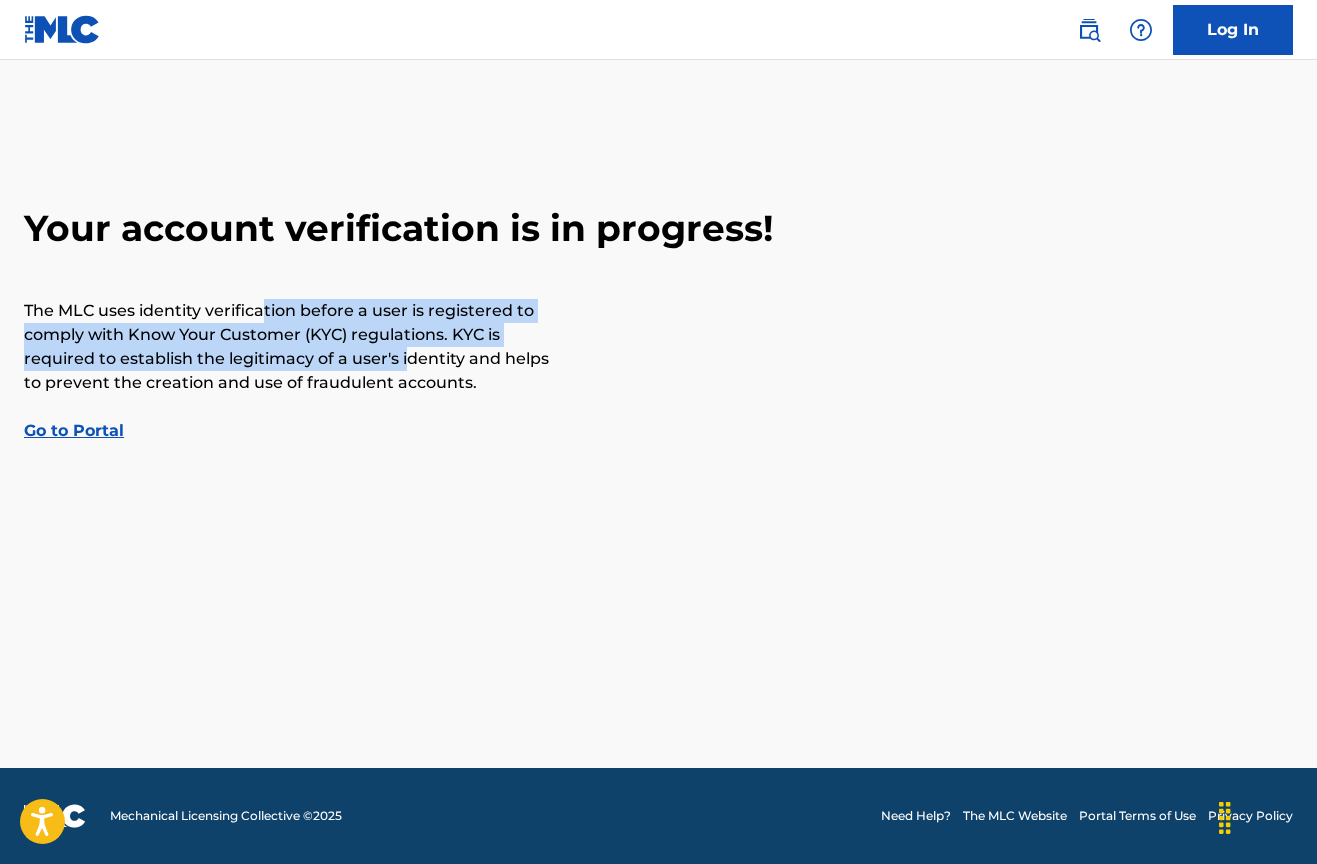 drag, startPoint x: 263, startPoint y: 305, endPoint x: 409, endPoint y: 352, distance: 153.37862 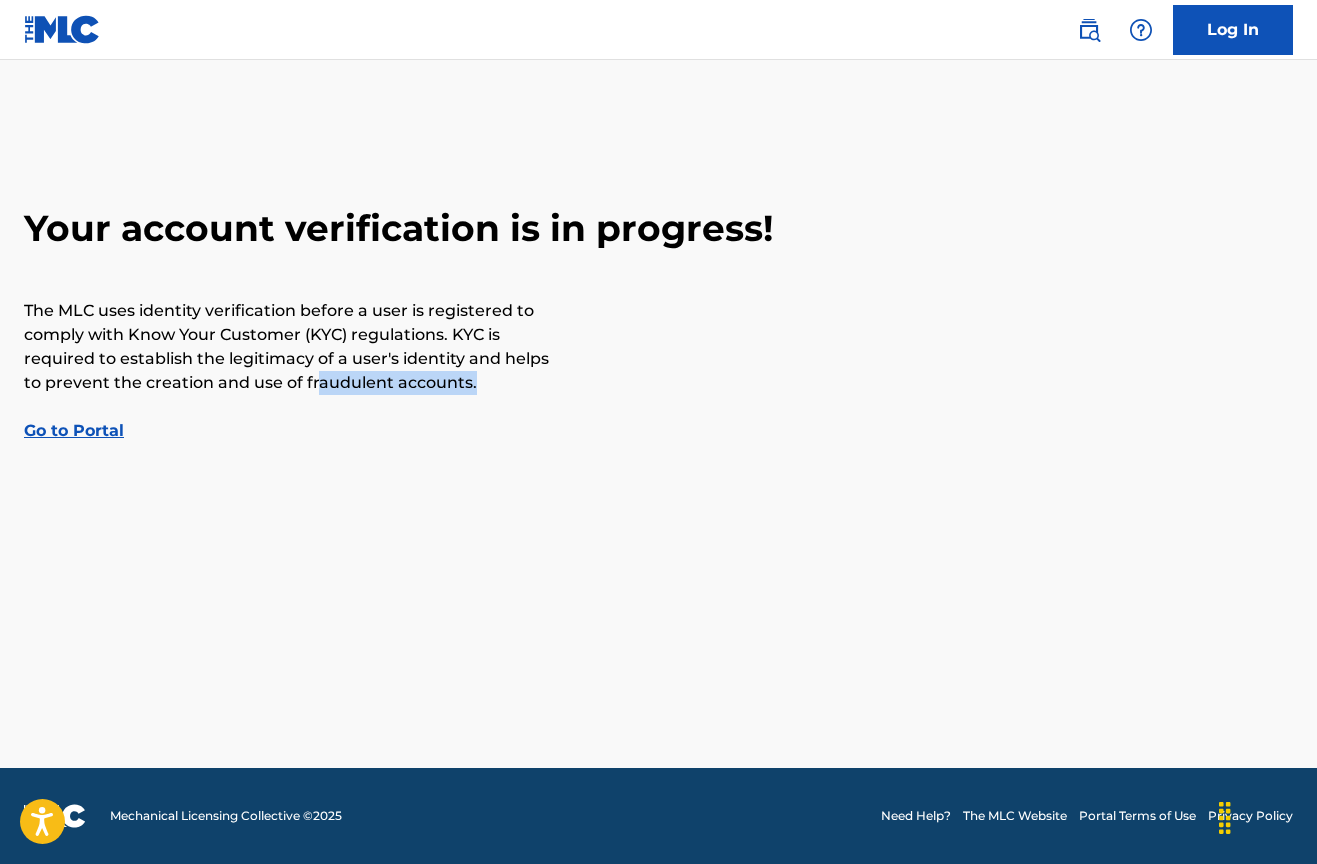 drag, startPoint x: 316, startPoint y: 373, endPoint x: 474, endPoint y: 379, distance: 158.11388 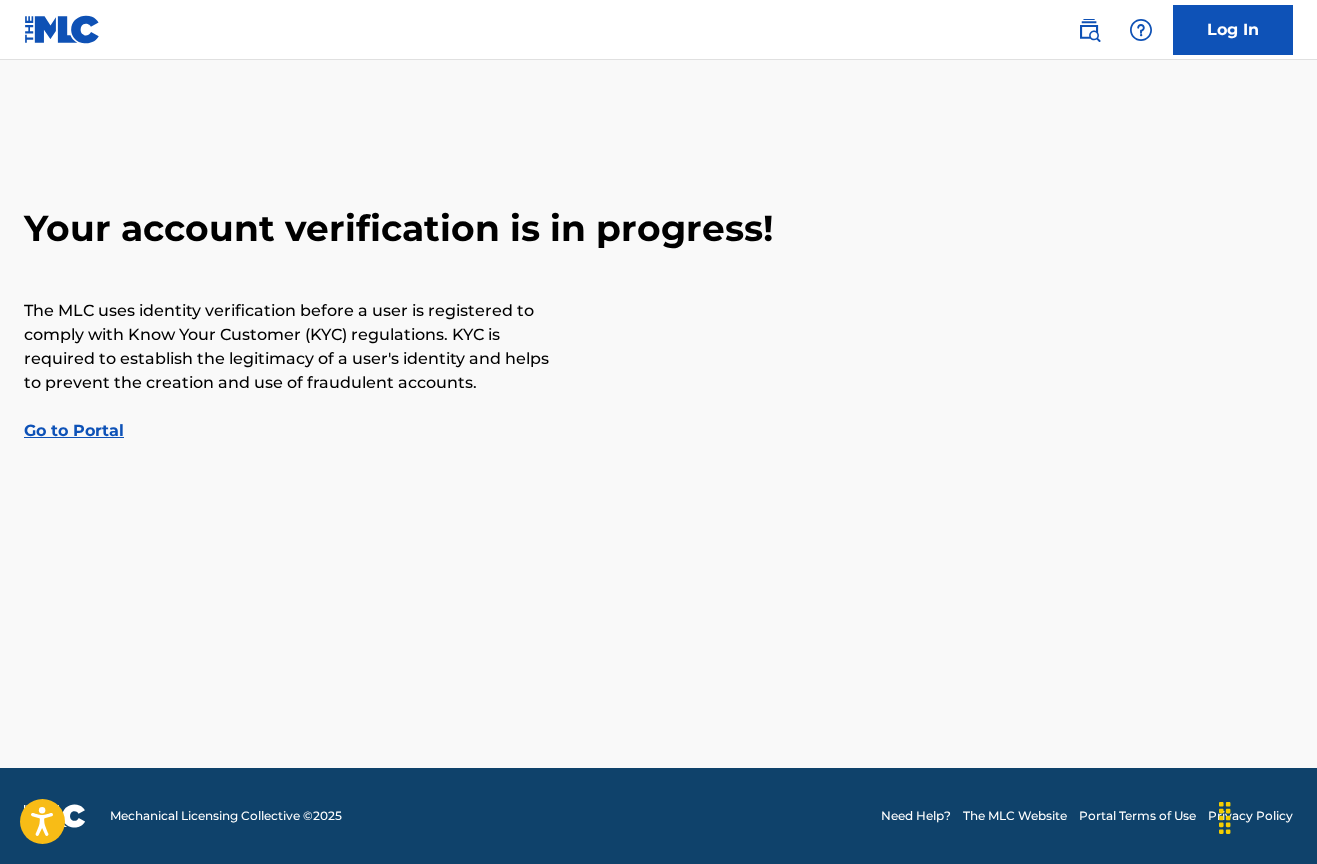 scroll, scrollTop: 0, scrollLeft: 0, axis: both 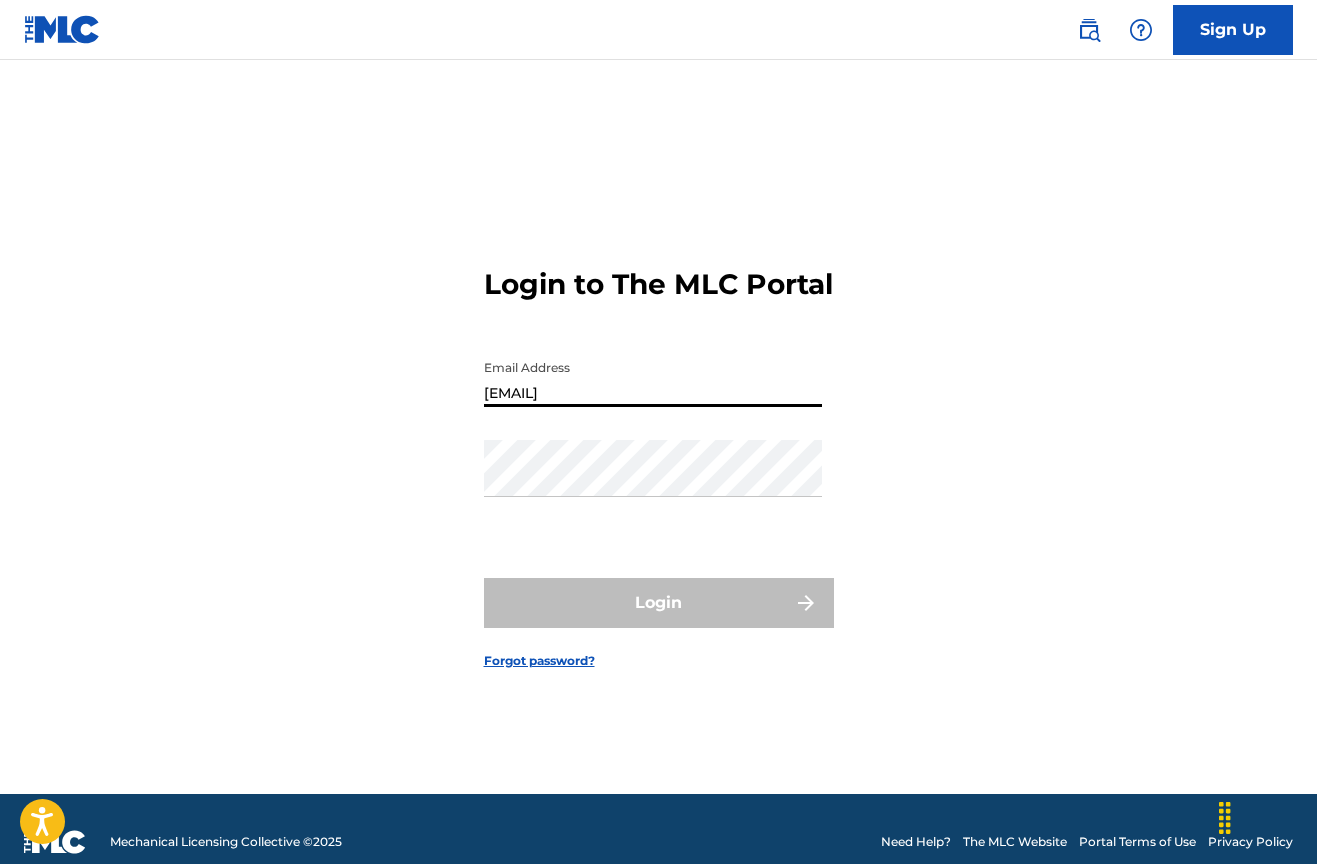 type on "[EMAIL]" 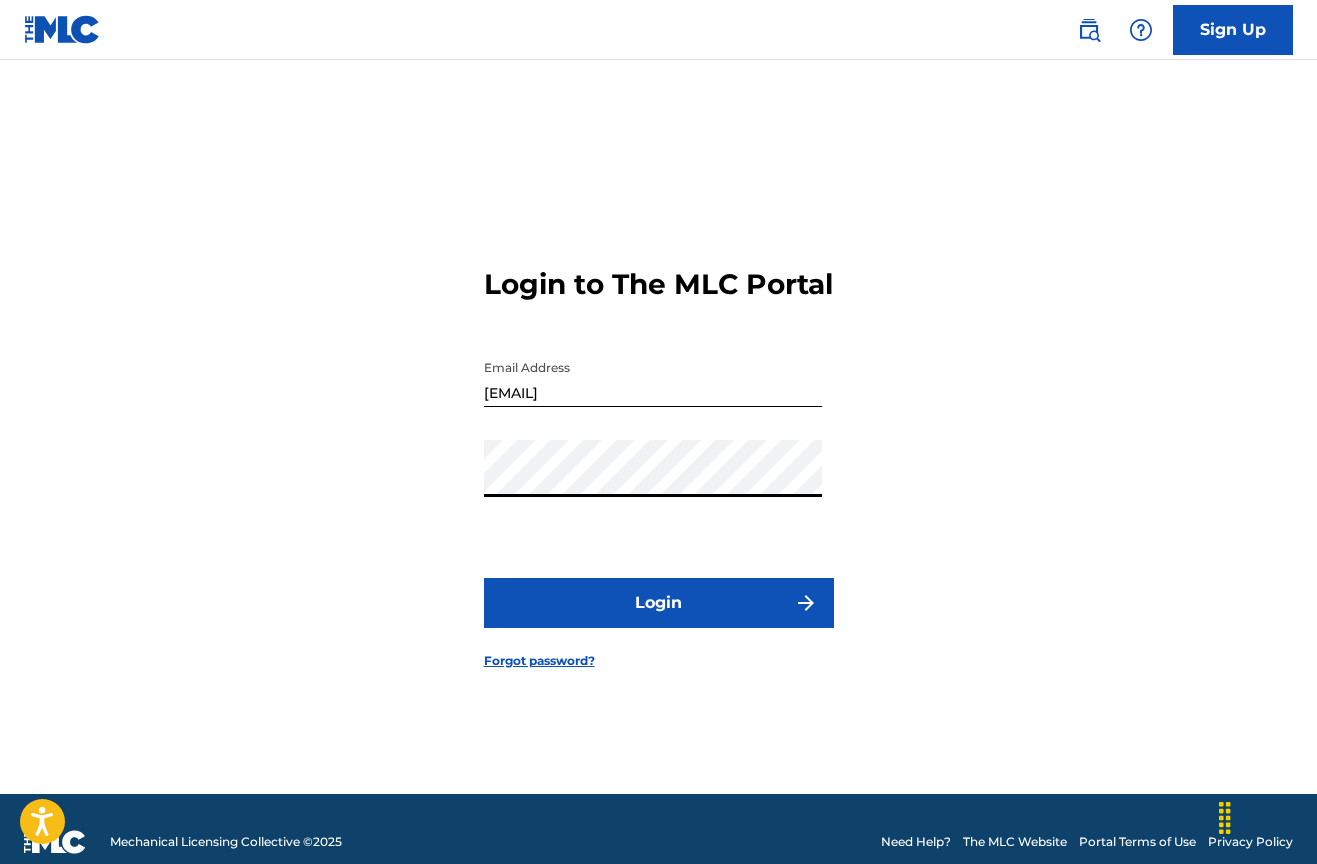 click on "Login" at bounding box center (659, 603) 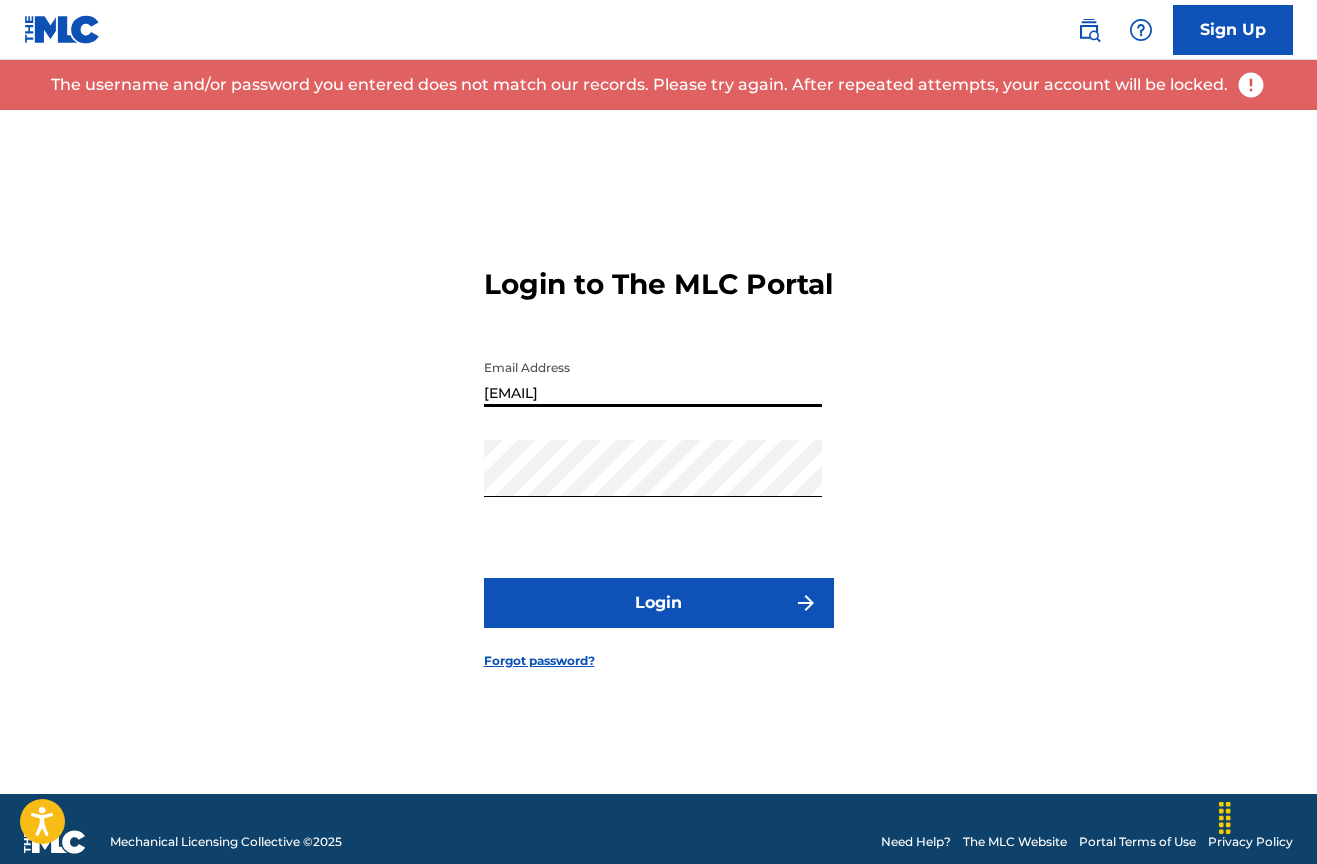 click on "[EMAIL]" at bounding box center [653, 378] 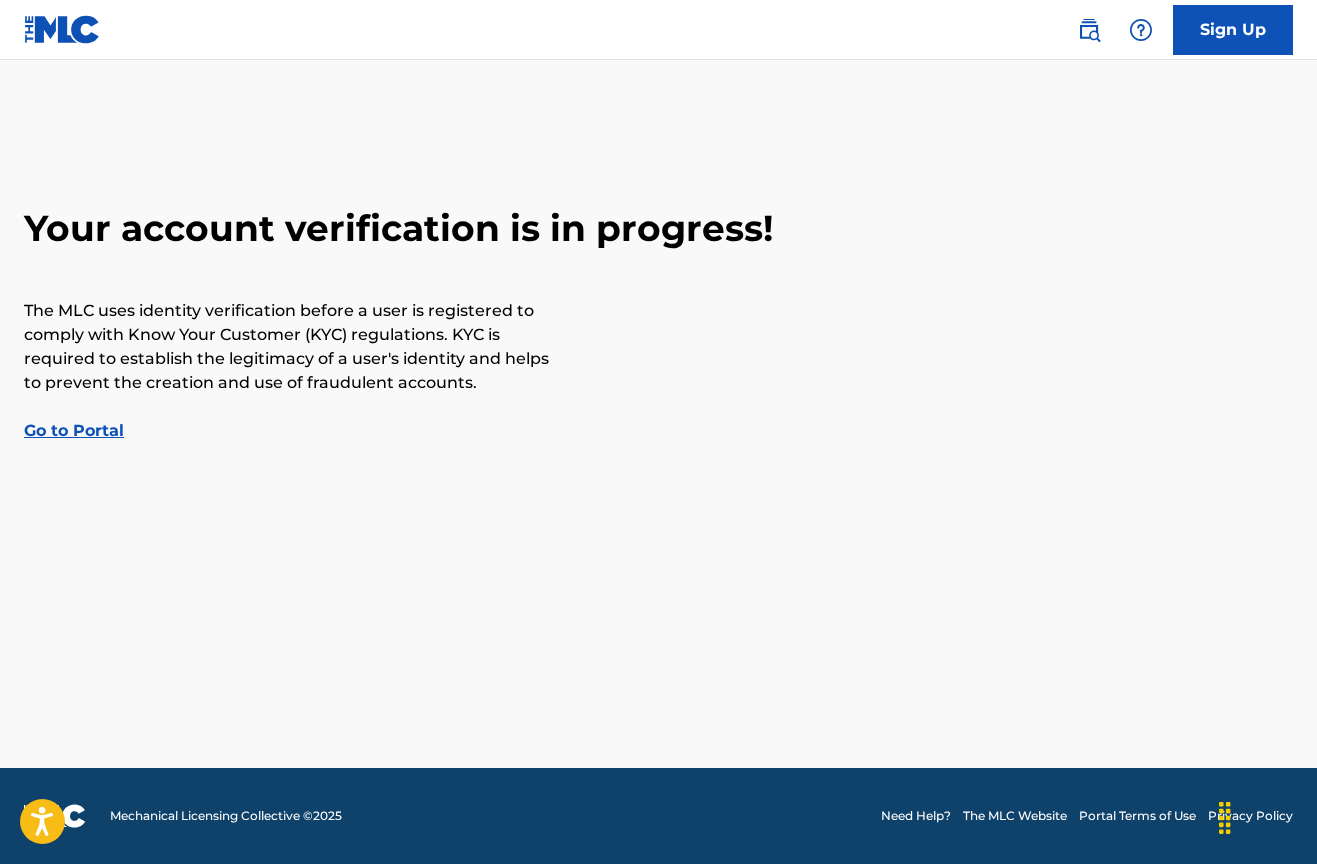 click on "The MLC uses identity verification before a user is registered to comply with Know Your Customer (KYC) regulations. KYC is required to establish the legitimacy of a user's identity and helps to prevent the creation and use of fraudulent accounts." at bounding box center (289, 347) 